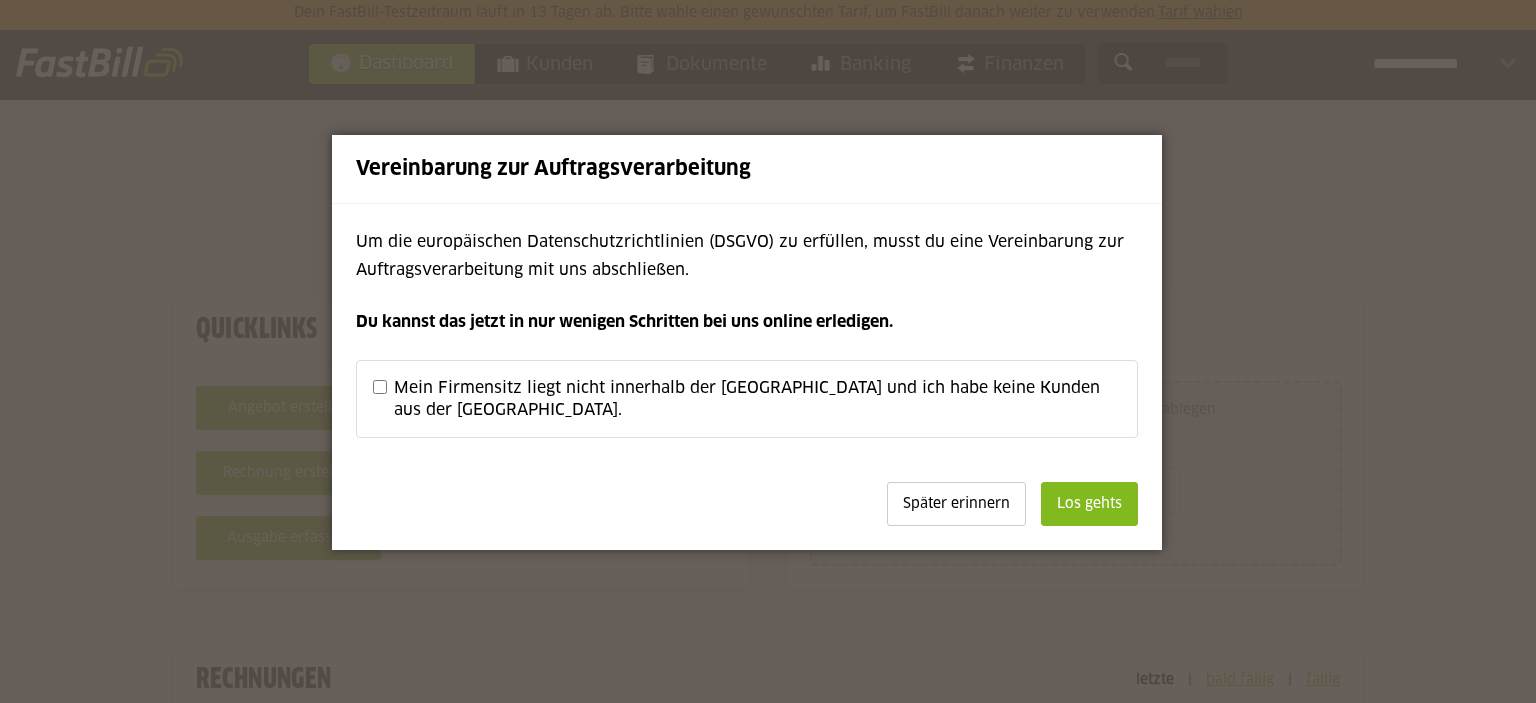scroll, scrollTop: 0, scrollLeft: 0, axis: both 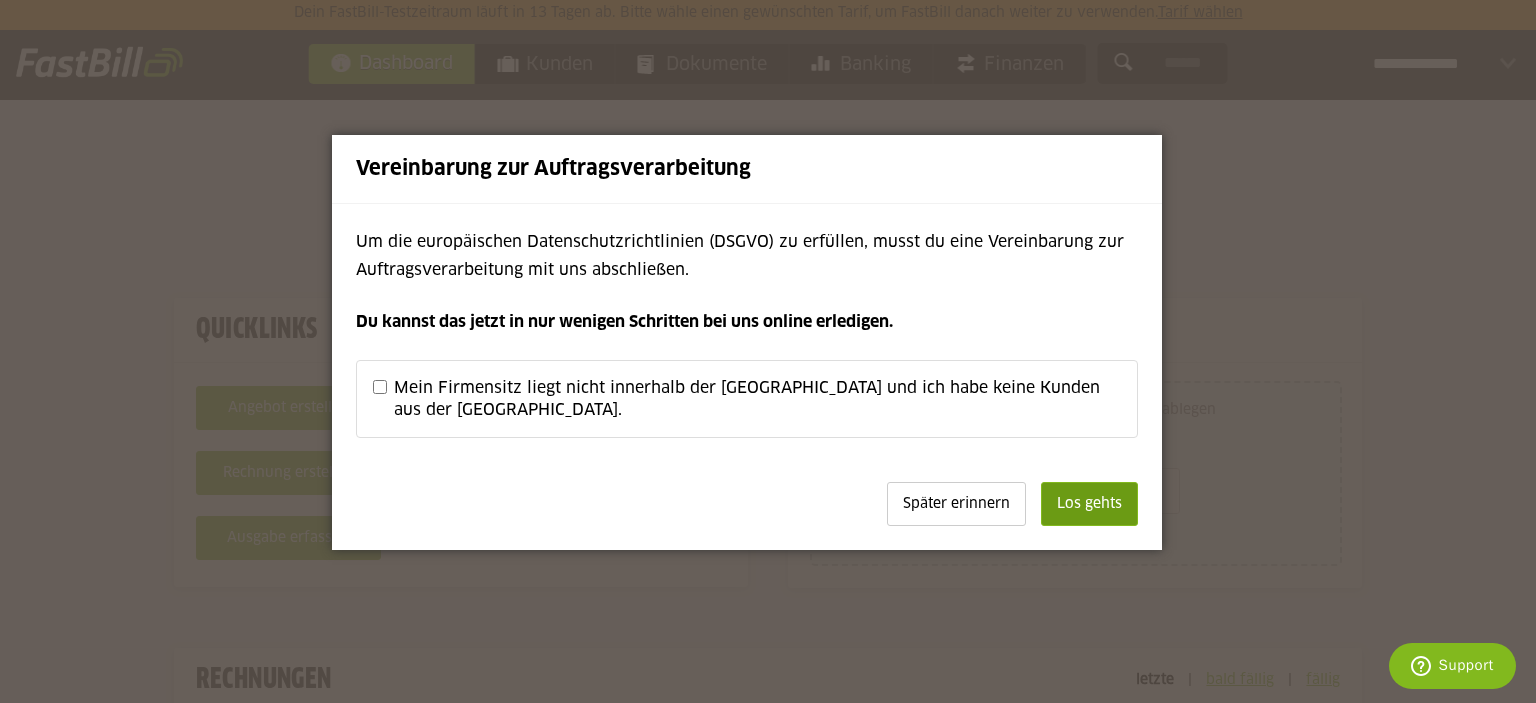 click on "Los gehts" at bounding box center [1089, 504] 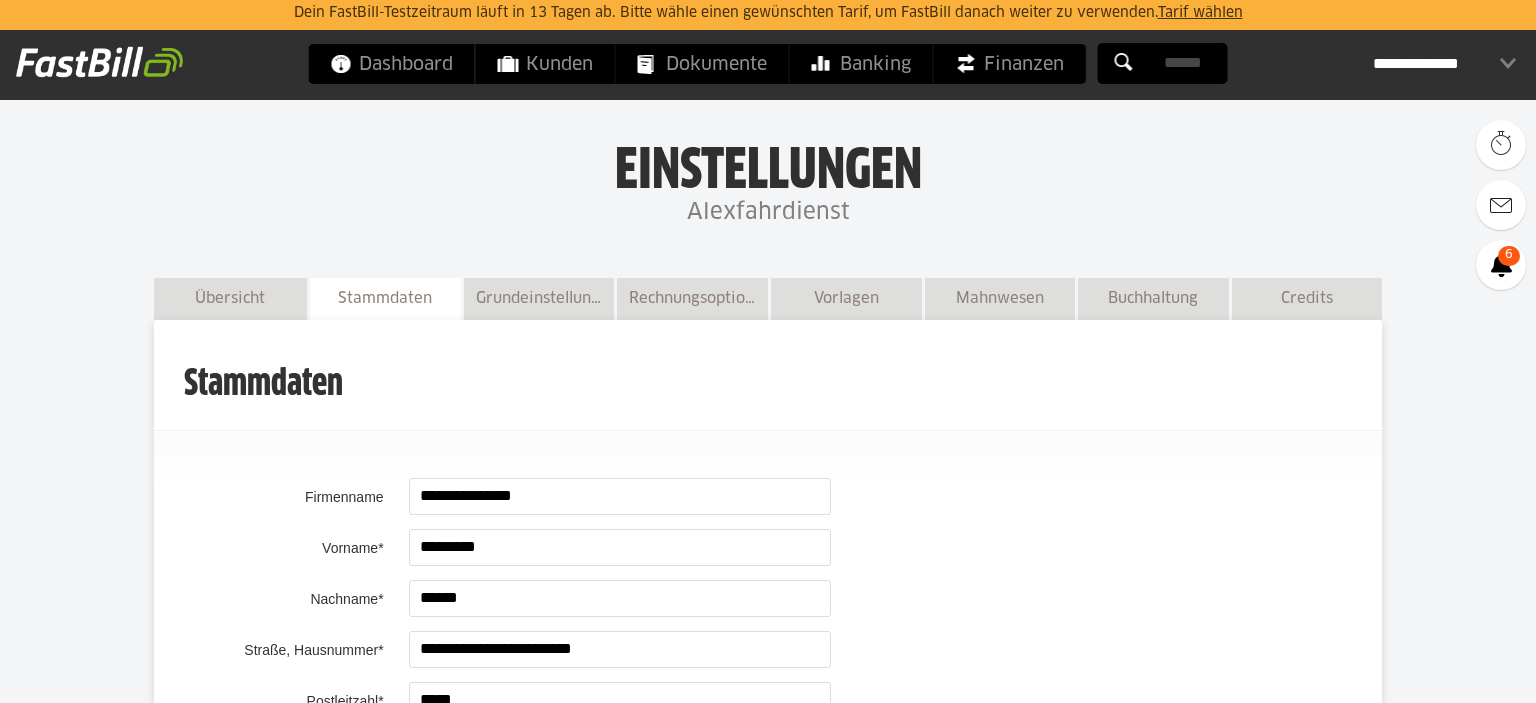 scroll, scrollTop: 1521, scrollLeft: 0, axis: vertical 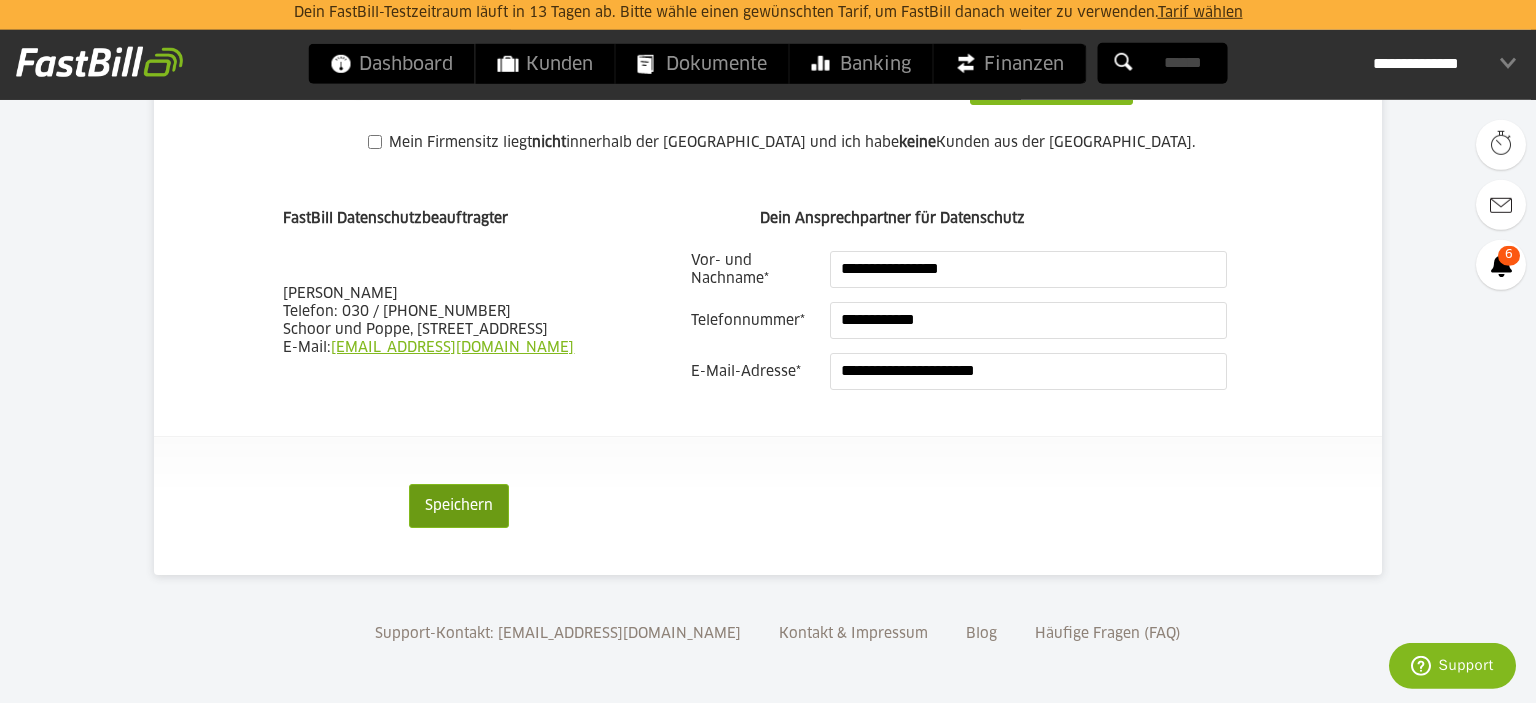 click on "Speichern" at bounding box center (459, 506) 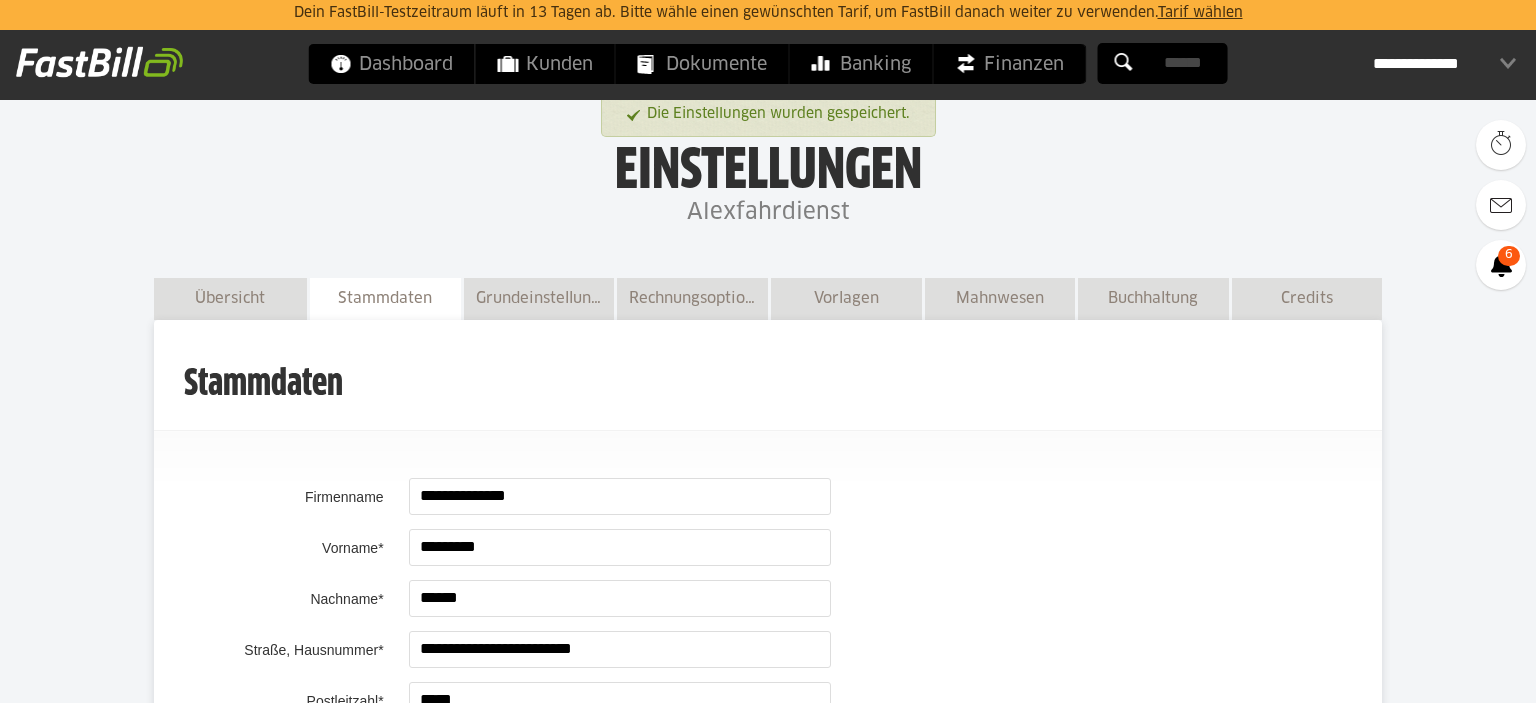 scroll, scrollTop: 0, scrollLeft: 0, axis: both 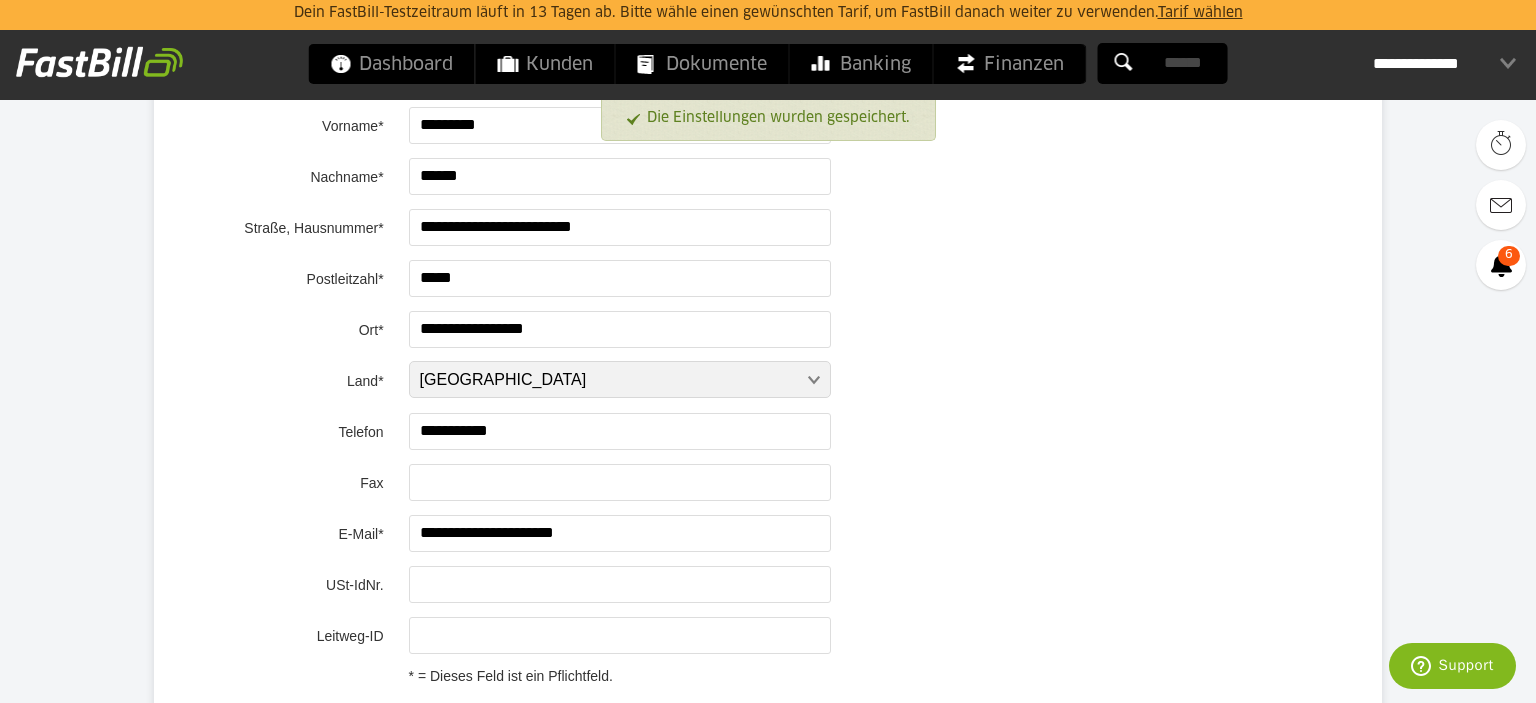 click on "**********" at bounding box center [620, 431] 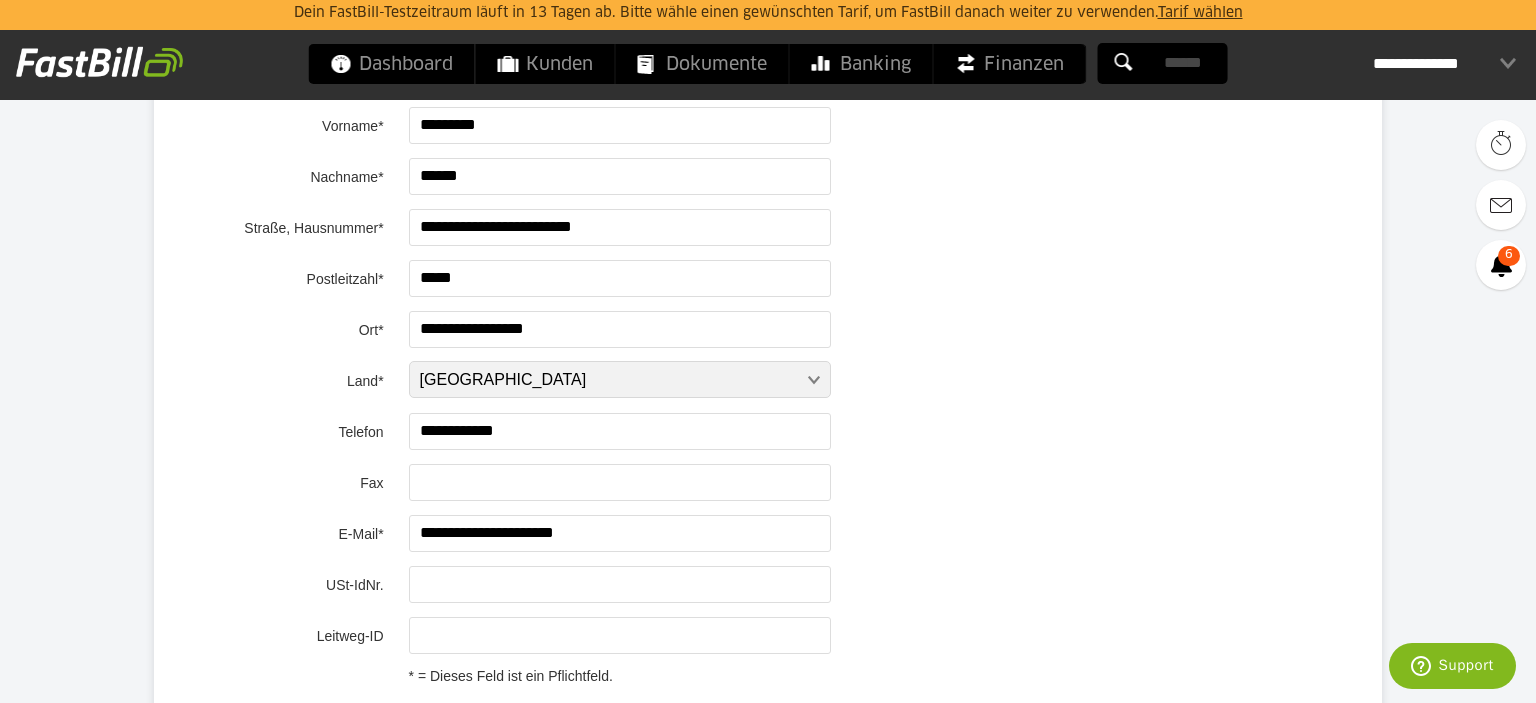 type on "**********" 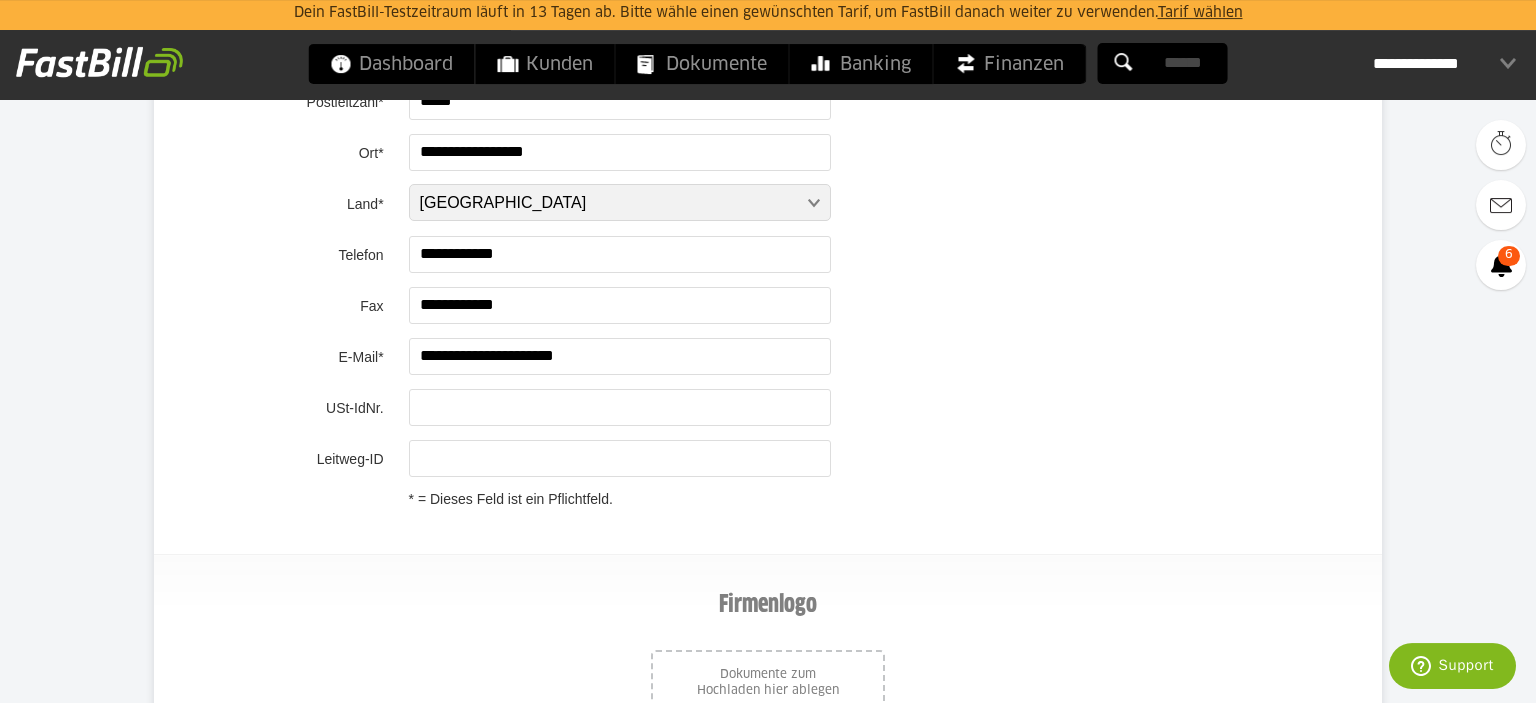scroll, scrollTop: 633, scrollLeft: 0, axis: vertical 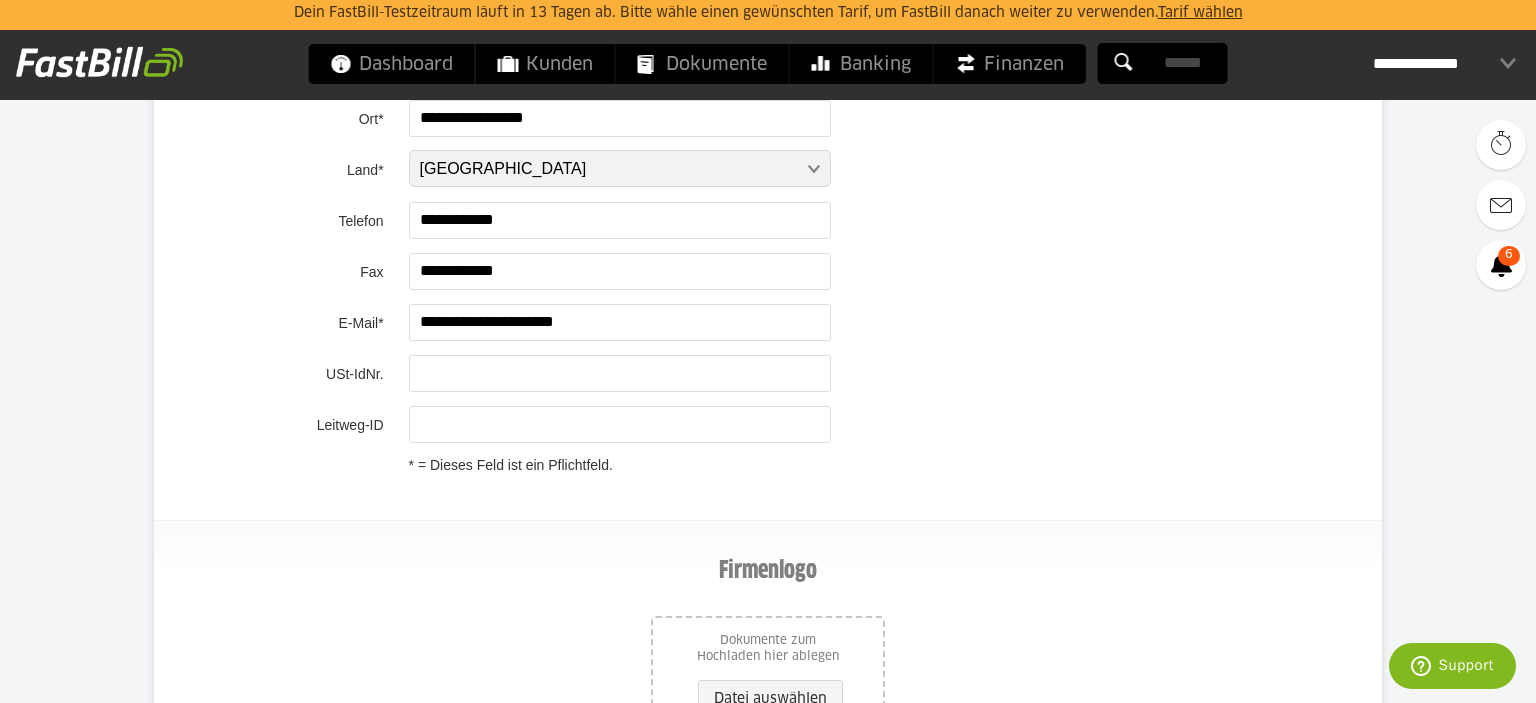 type on "**********" 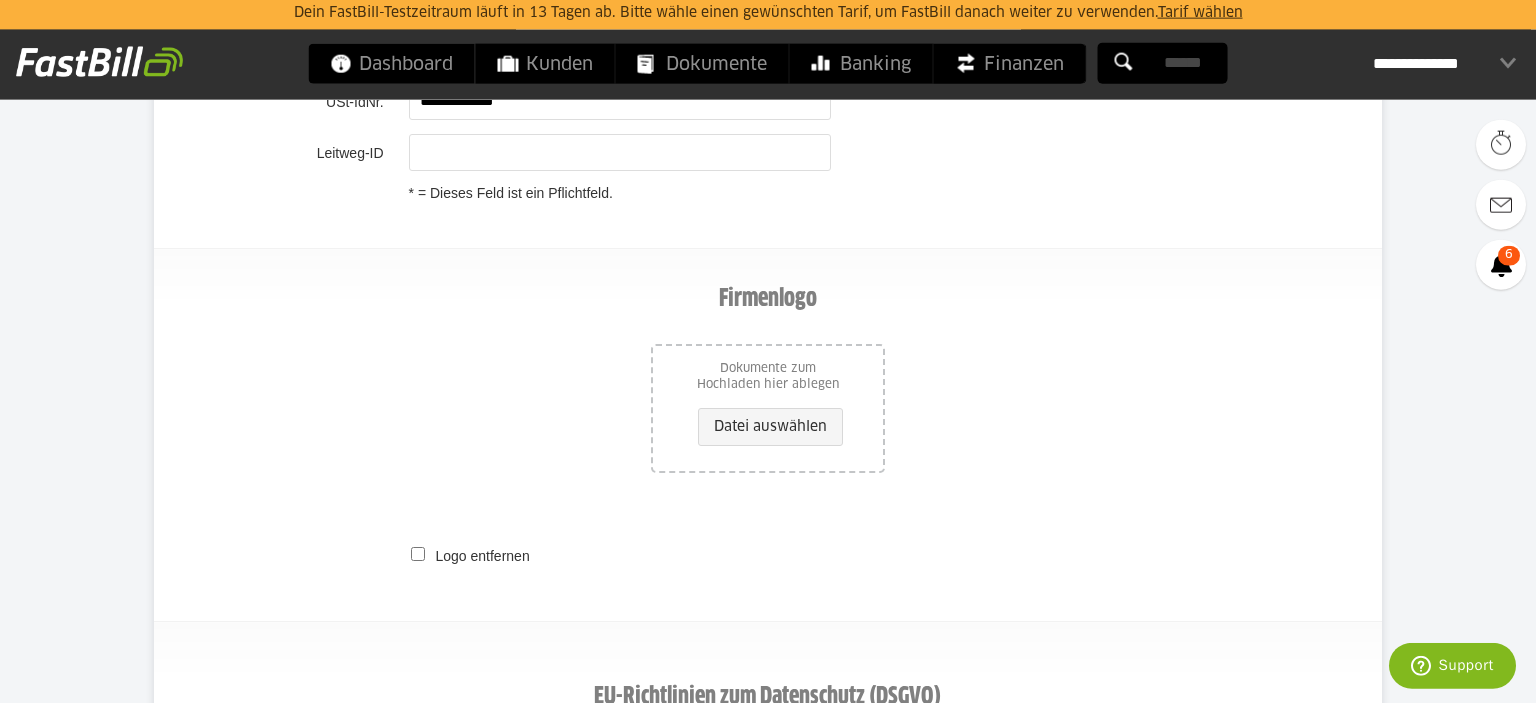 scroll, scrollTop: 950, scrollLeft: 0, axis: vertical 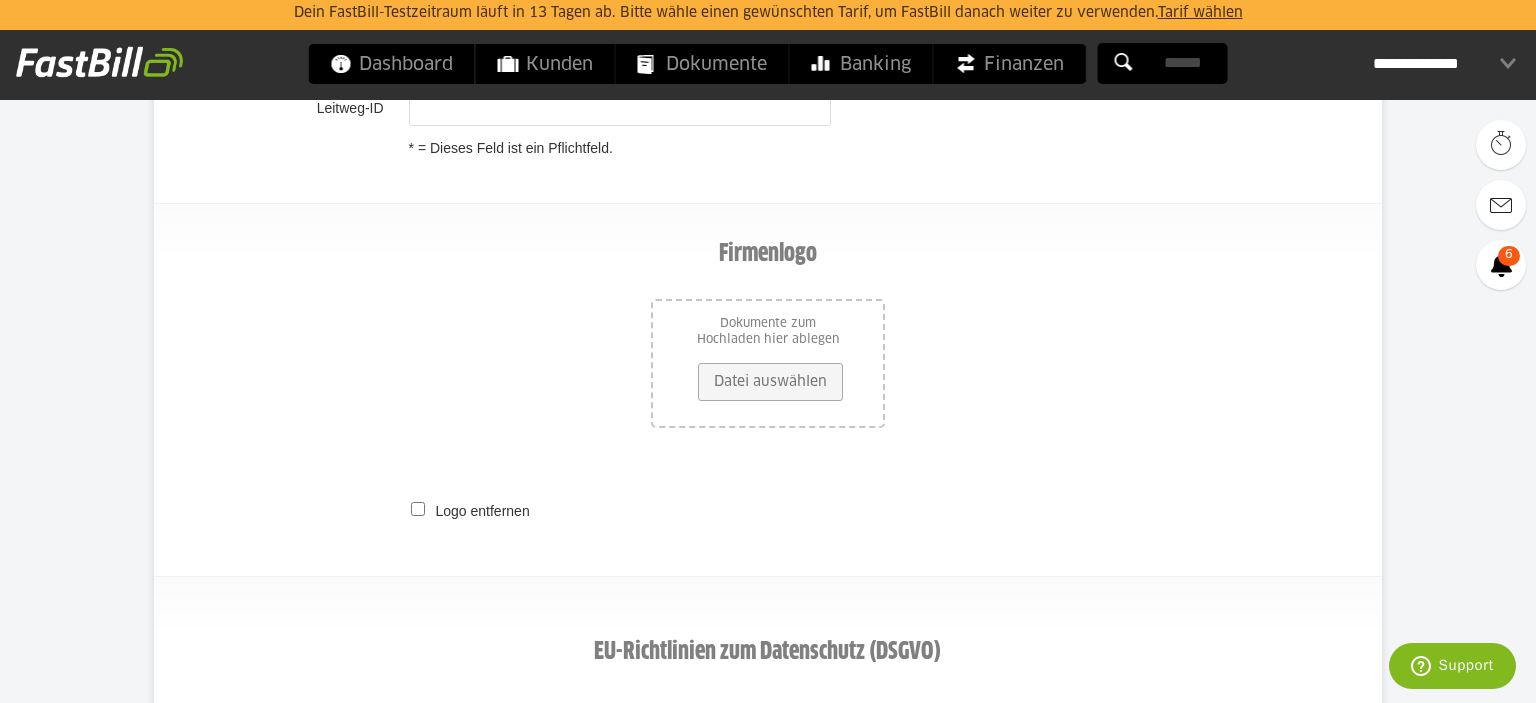 type on "**********" 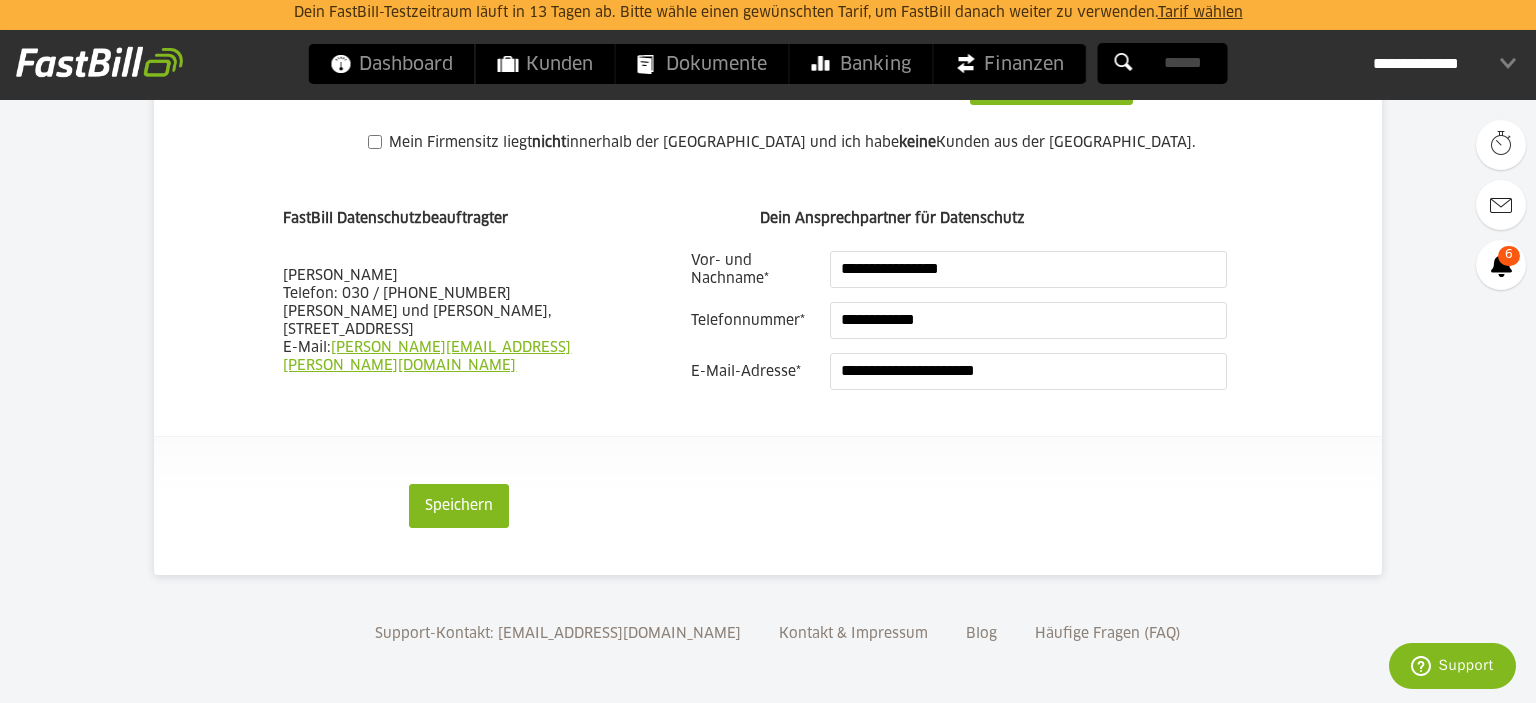 scroll, scrollTop: 1811, scrollLeft: 0, axis: vertical 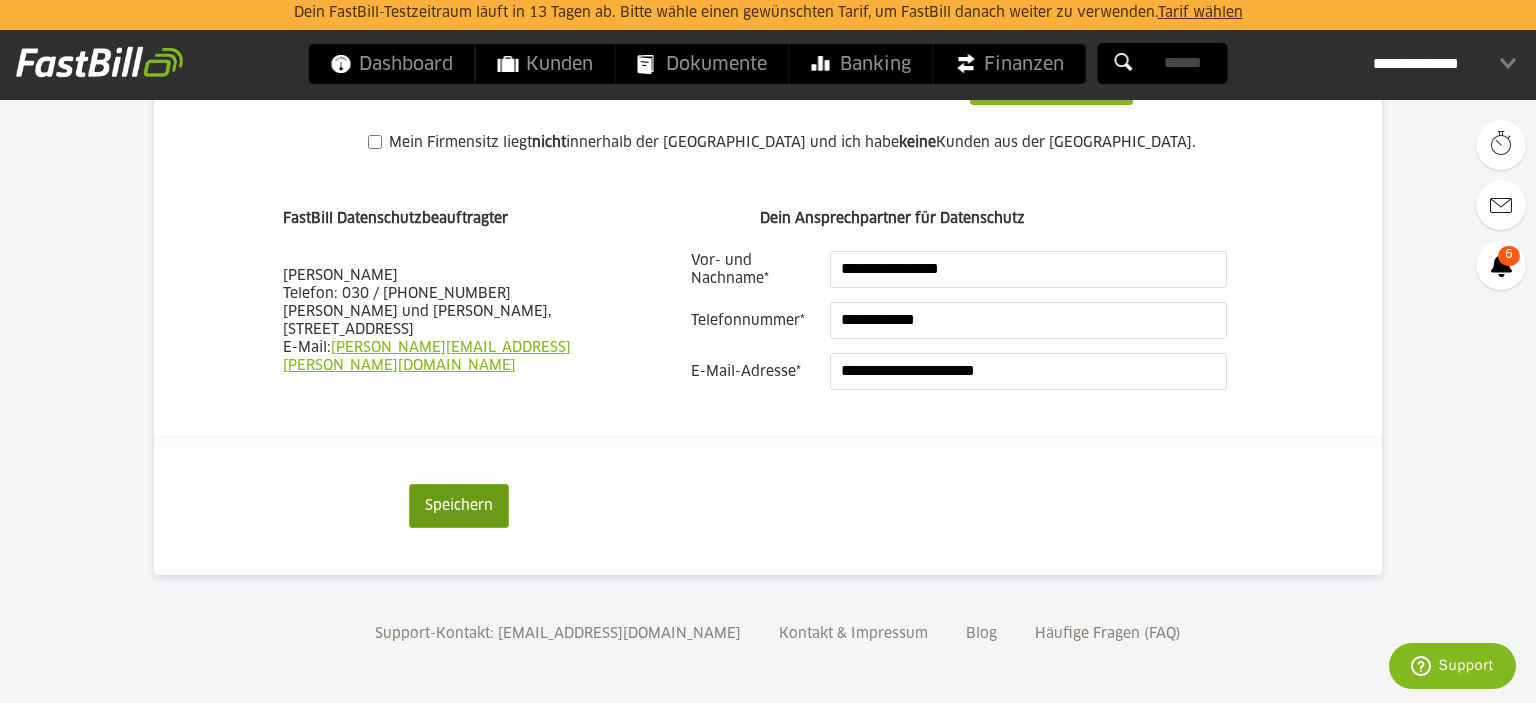 click on "Speichern" at bounding box center (459, 506) 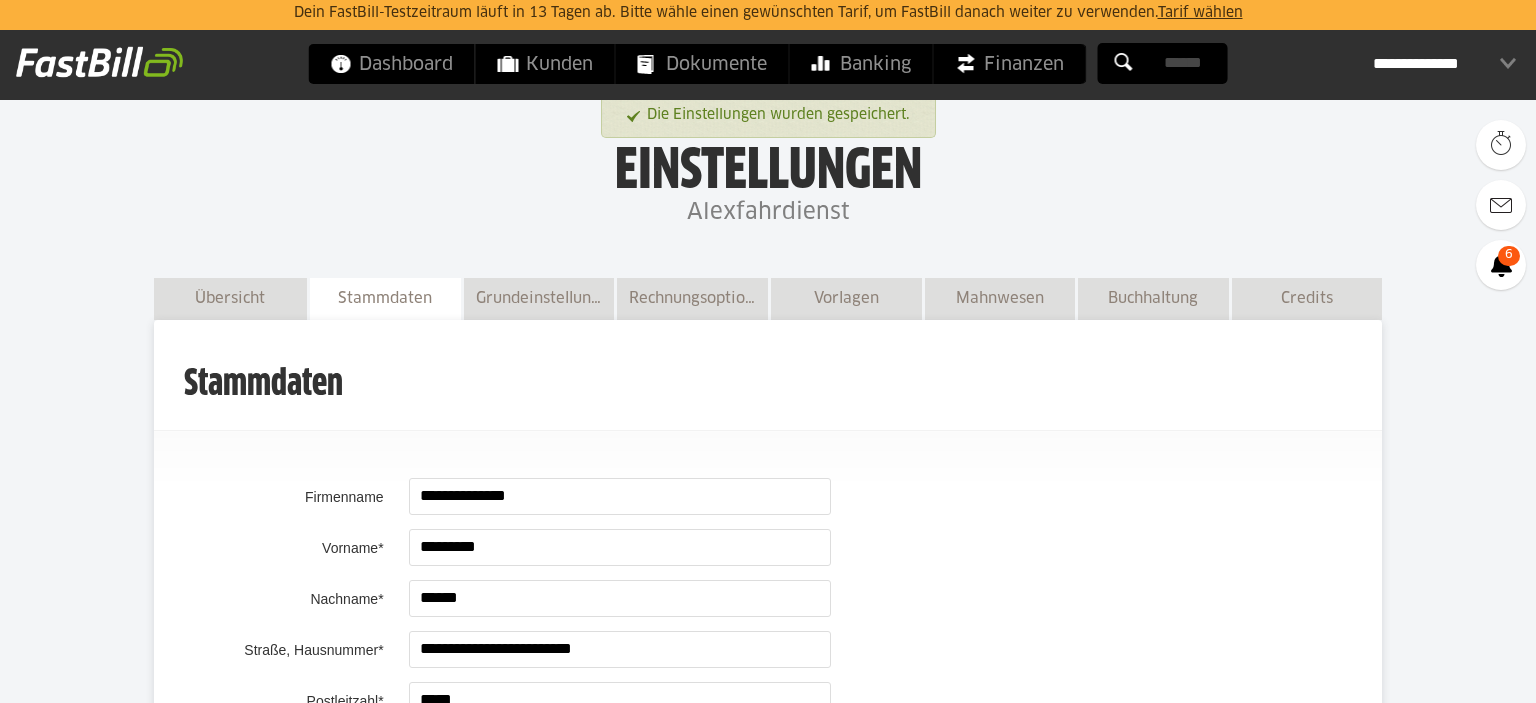scroll, scrollTop: 0, scrollLeft: 0, axis: both 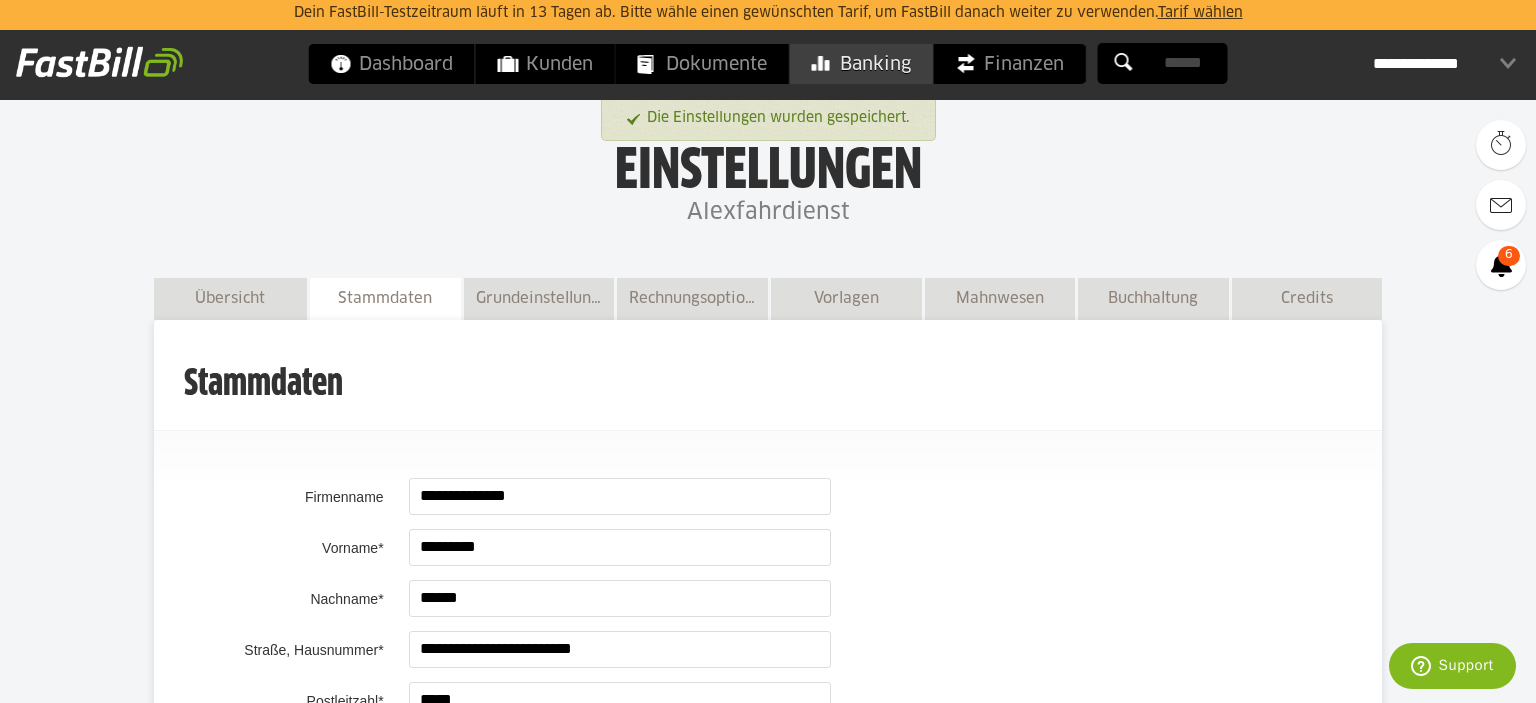click on "Banking" at bounding box center (861, 64) 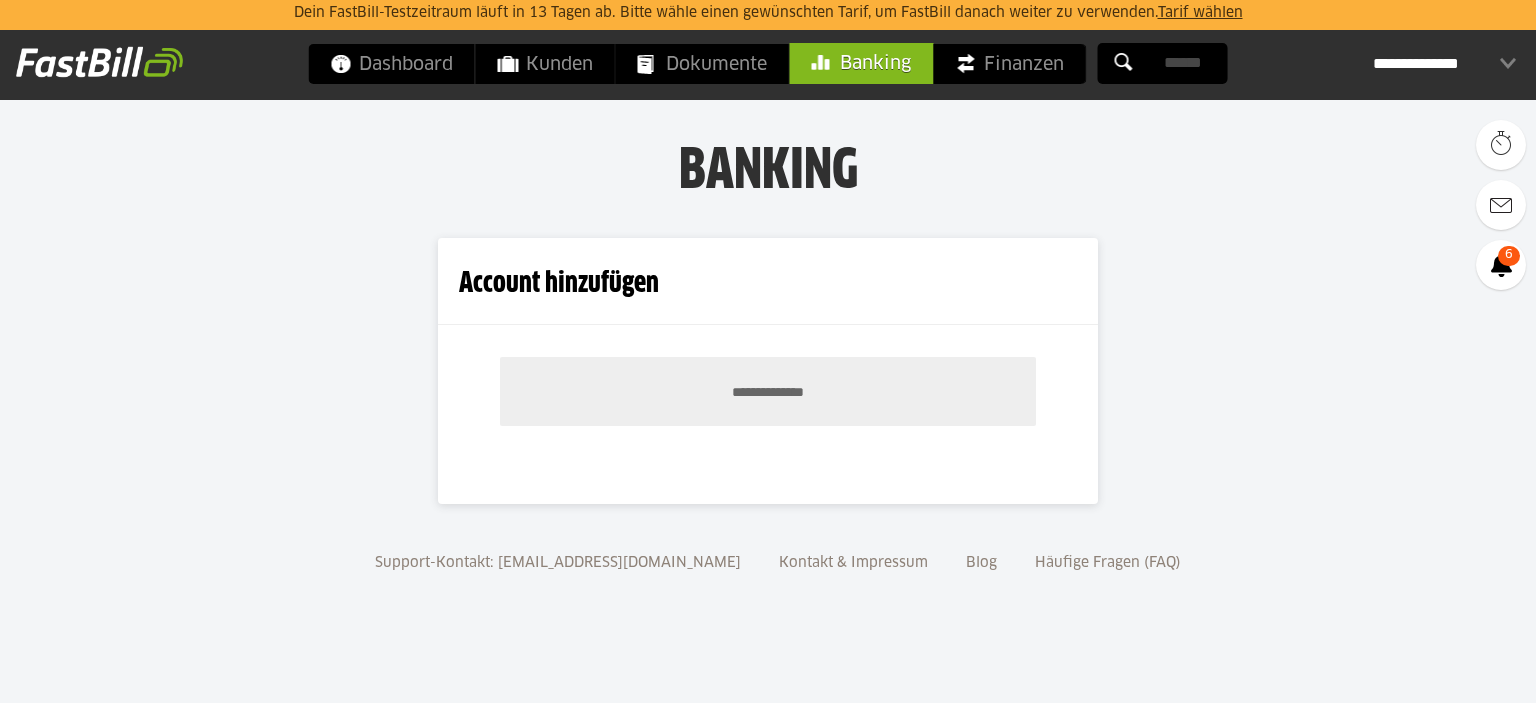 scroll, scrollTop: 0, scrollLeft: 0, axis: both 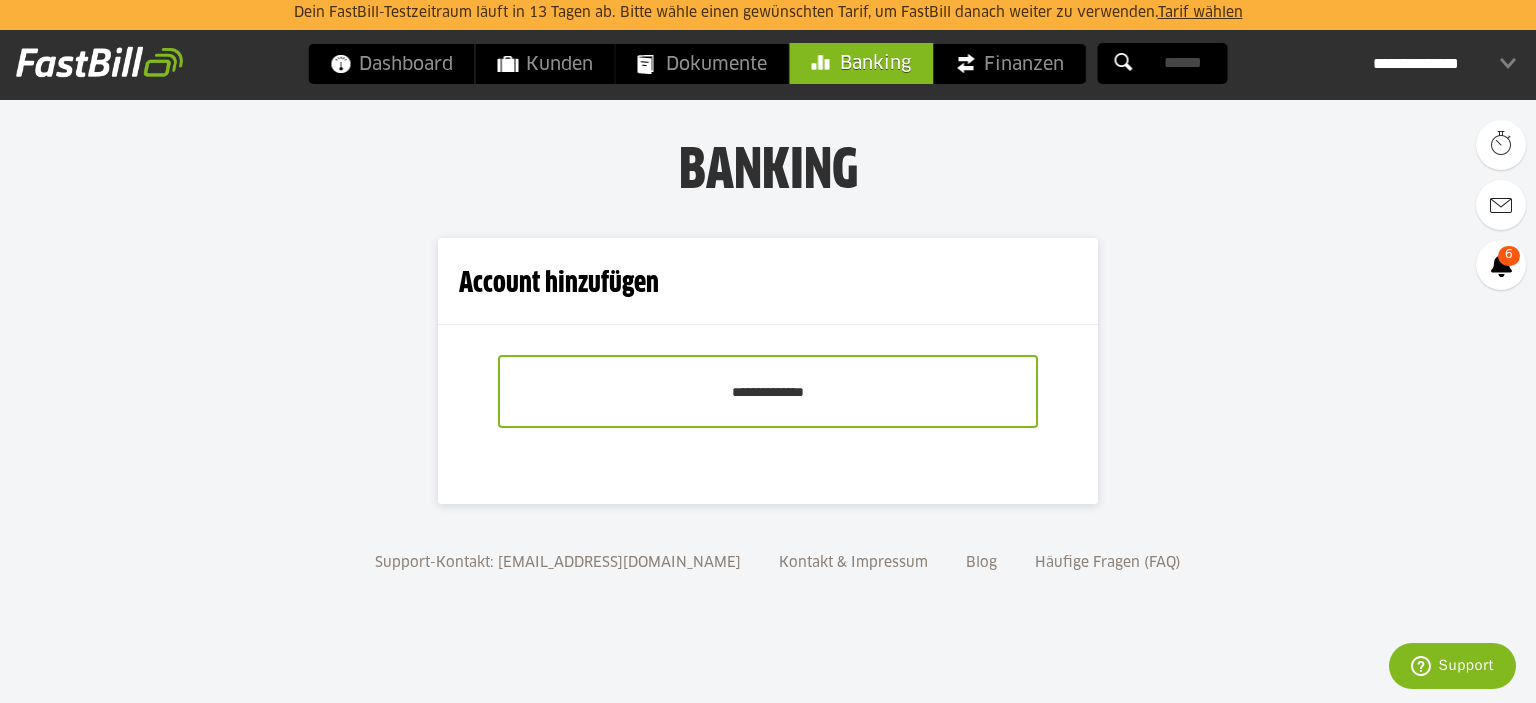 click on "**********" at bounding box center [768, 391] 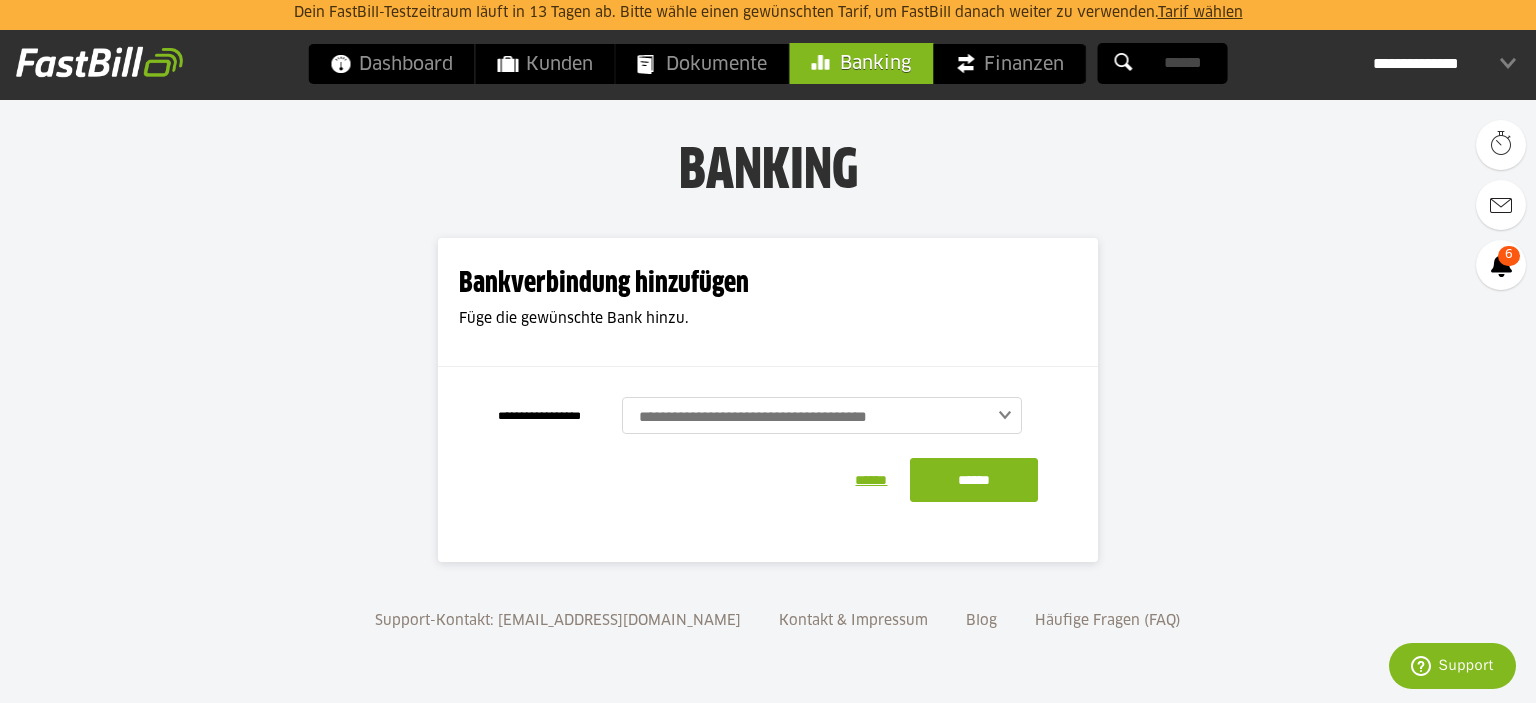 click at bounding box center [830, 417] 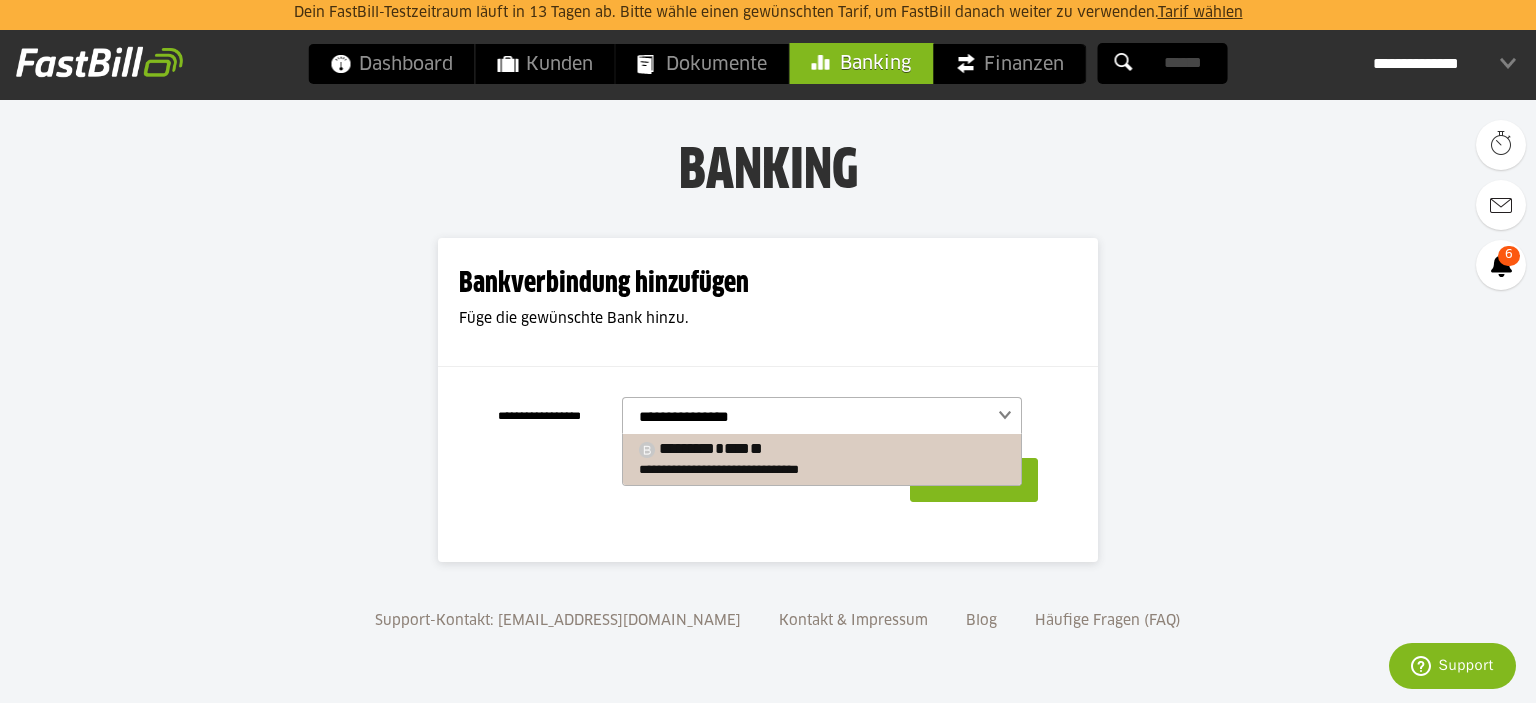 type on "**********" 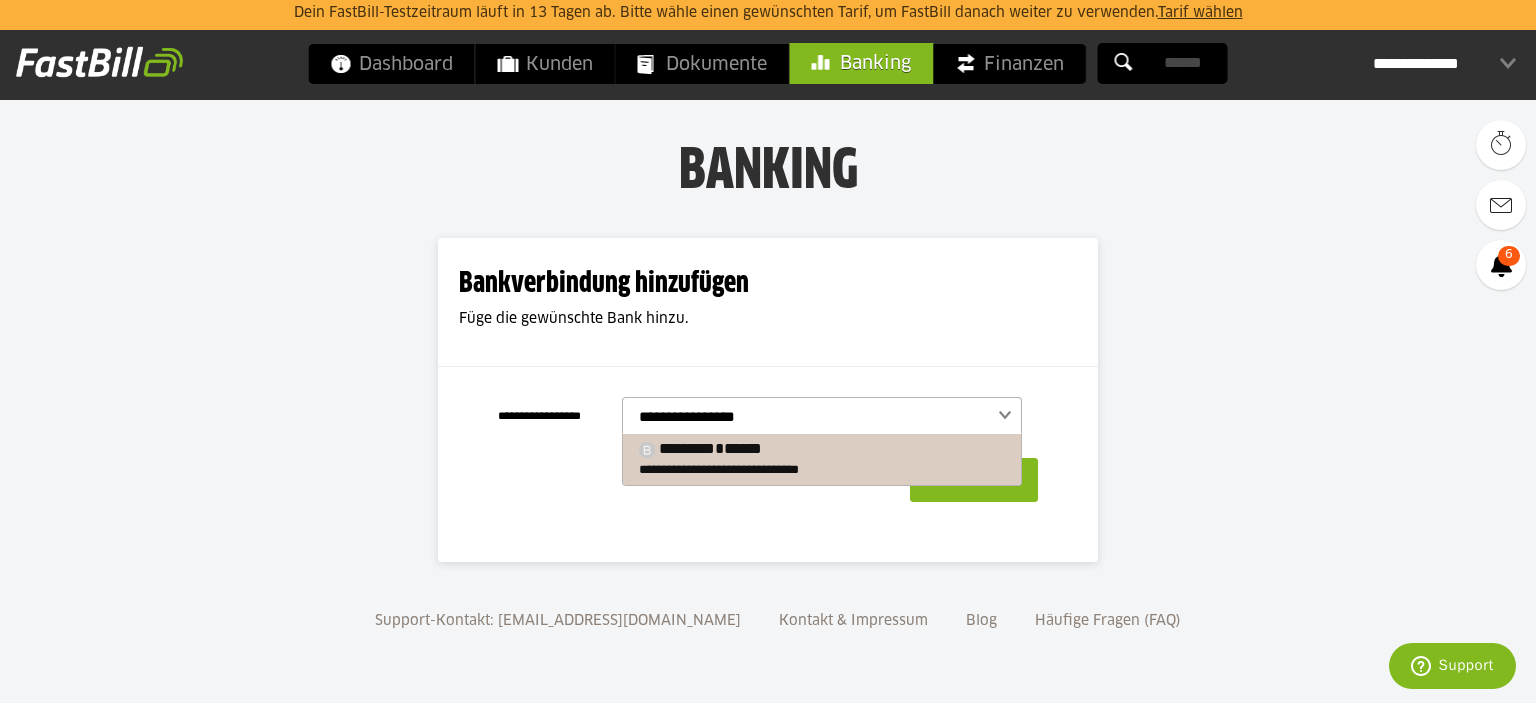 type 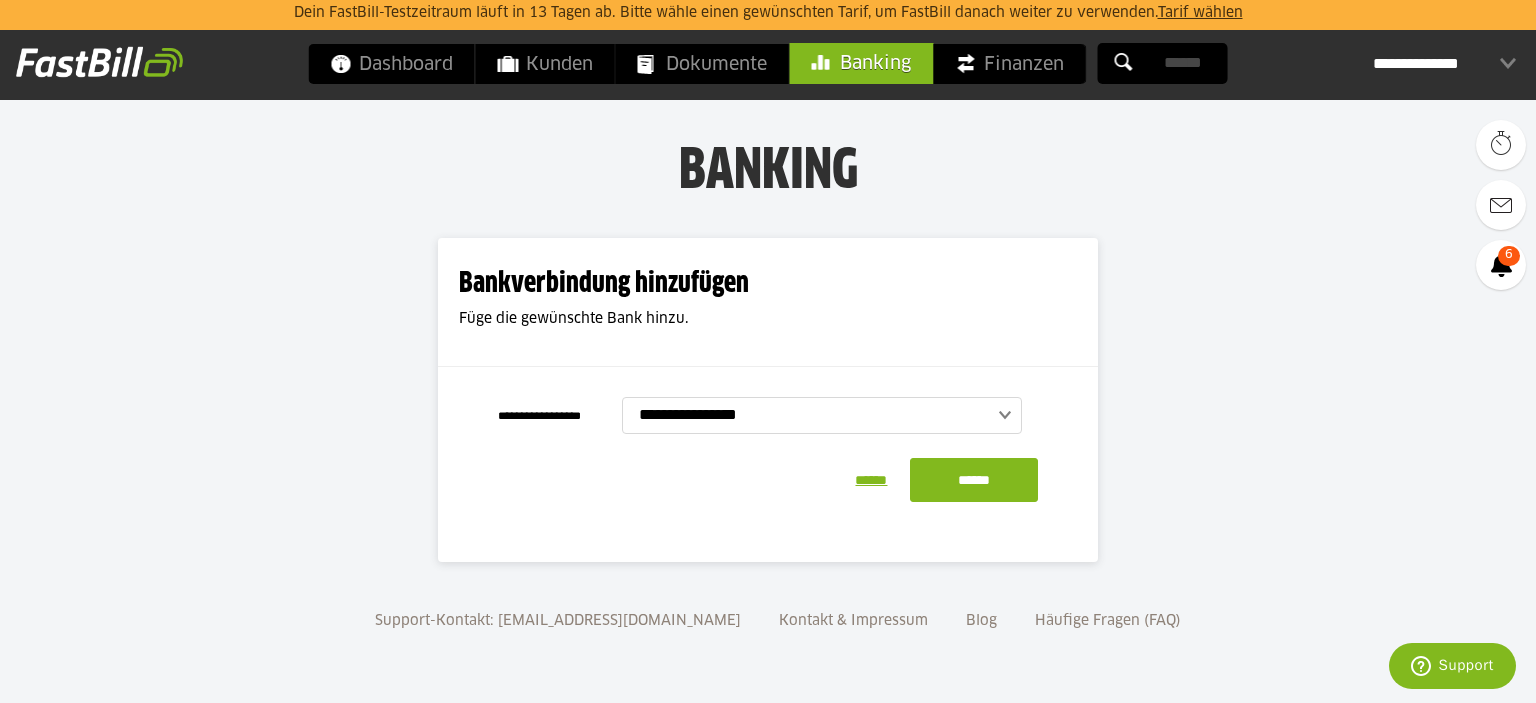 click on "**********" at bounding box center [768, 449] 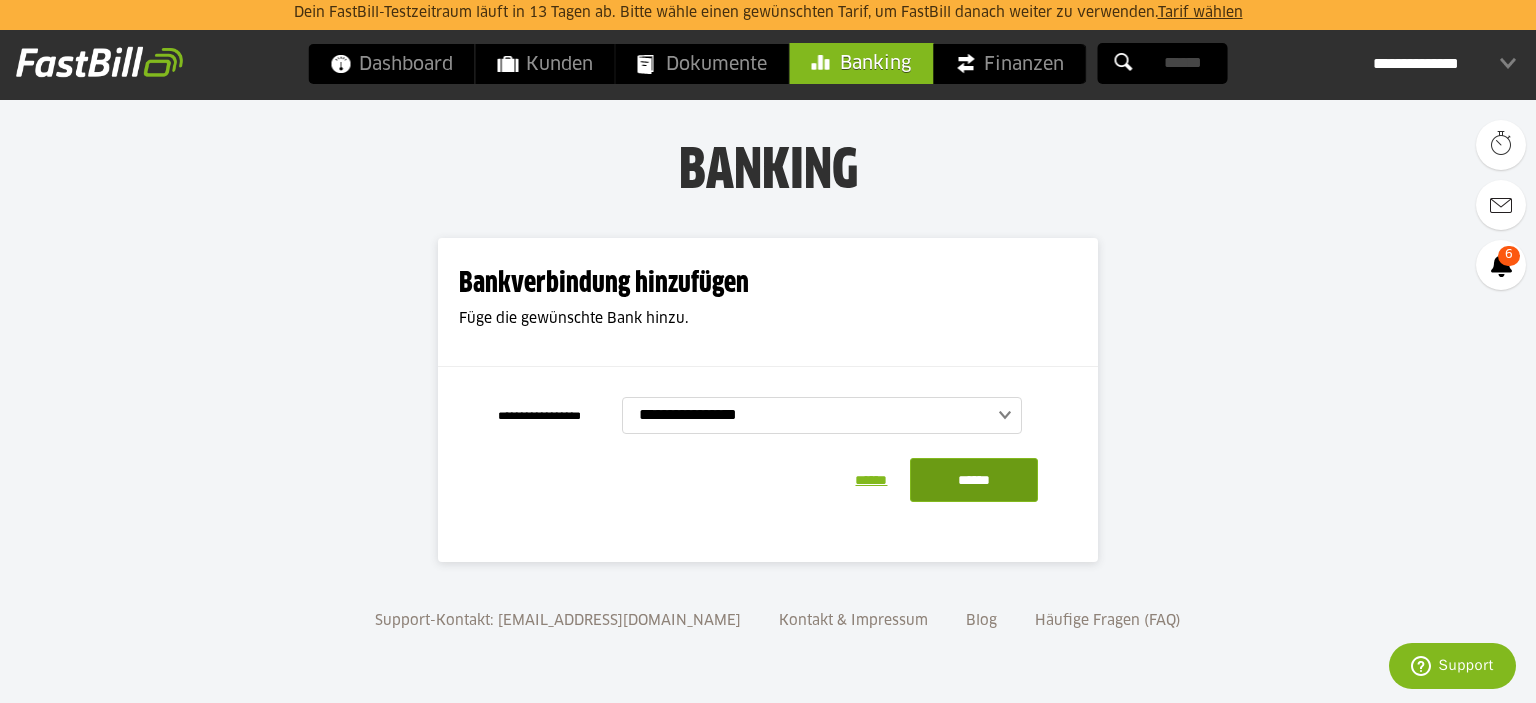 click on "******" at bounding box center [974, 480] 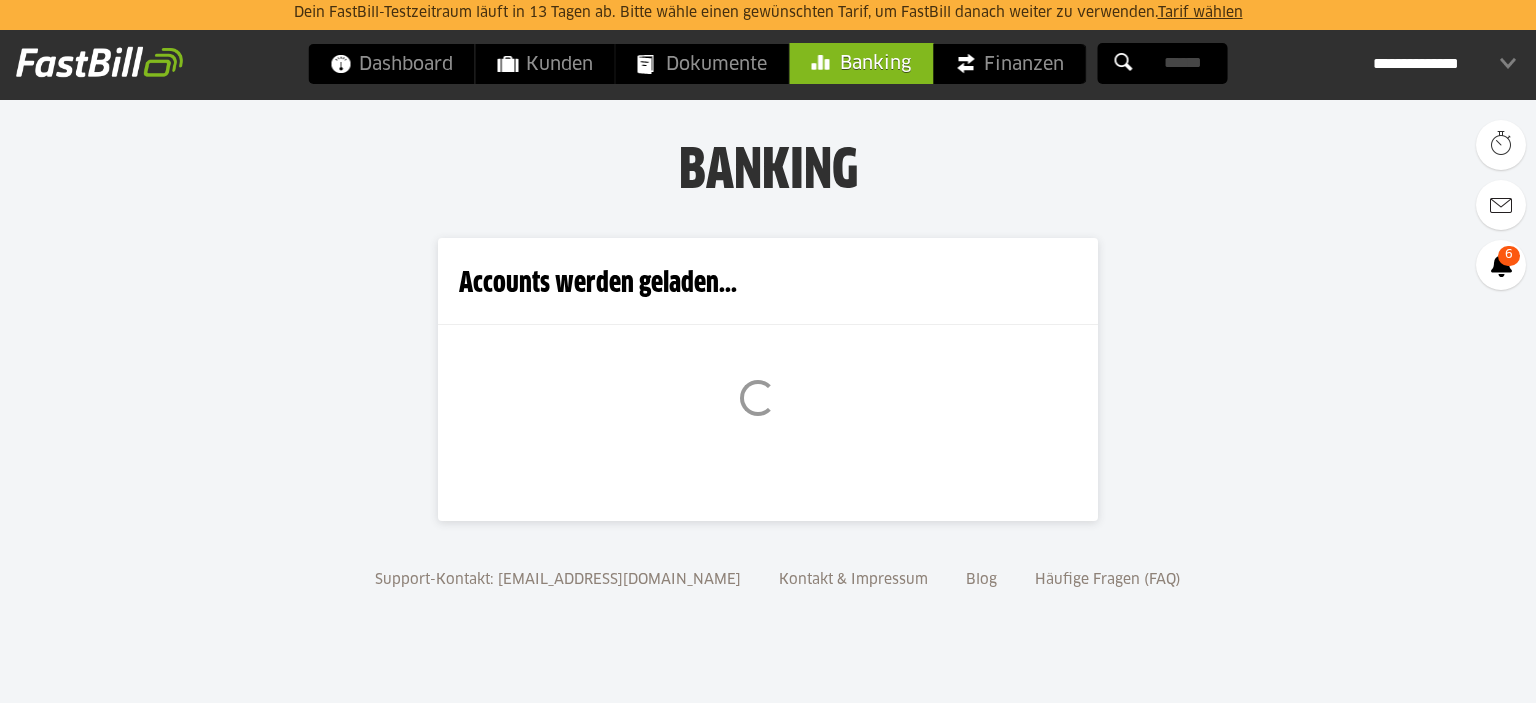 scroll, scrollTop: 0, scrollLeft: 0, axis: both 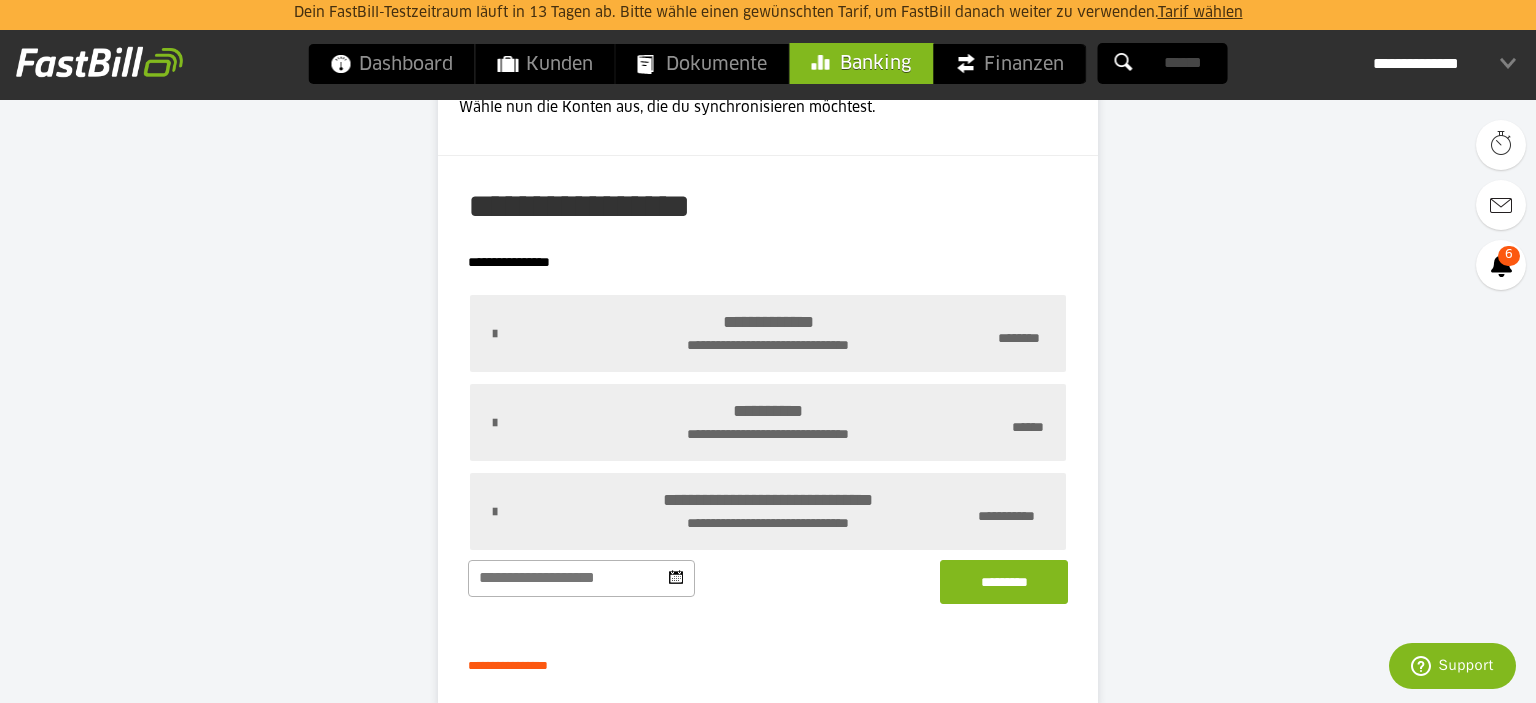 click at bounding box center [495, 423] 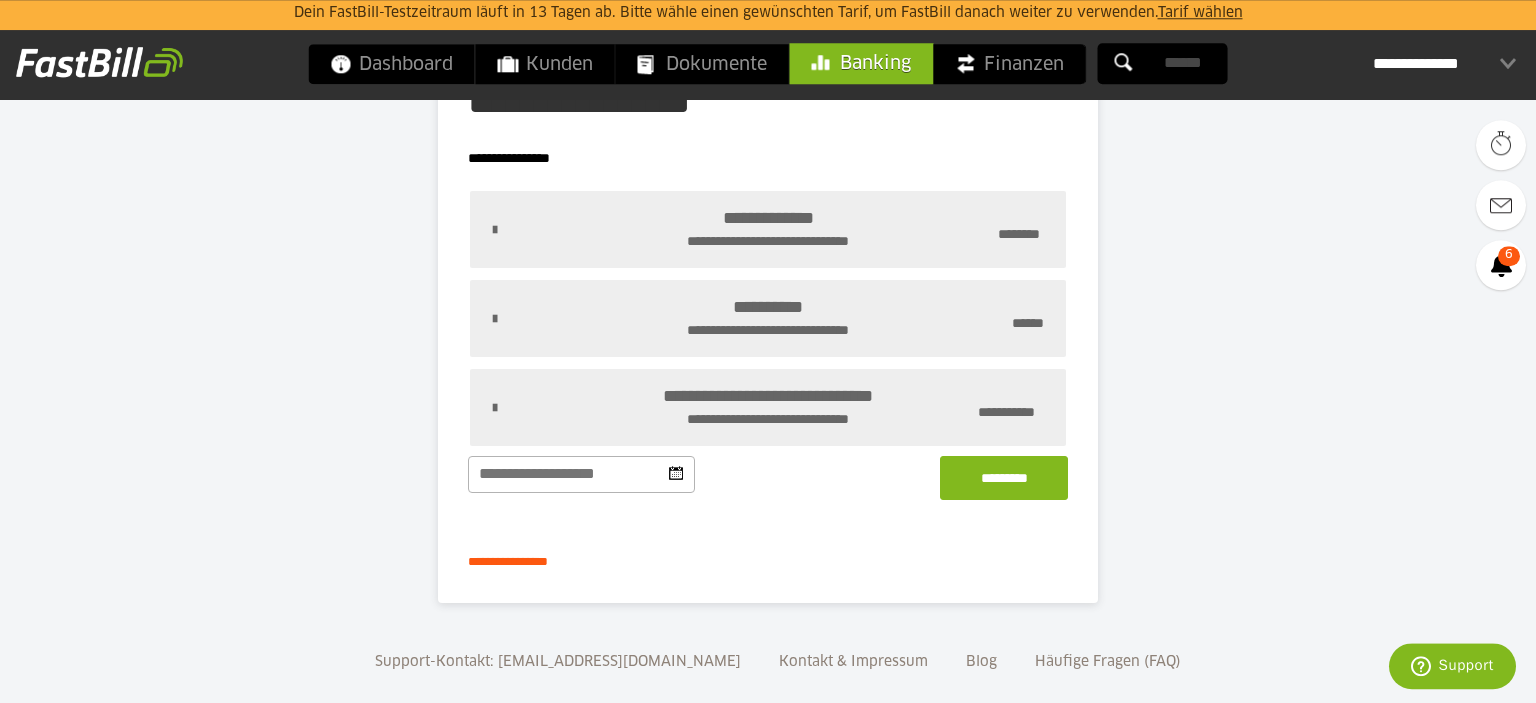 scroll, scrollTop: 316, scrollLeft: 0, axis: vertical 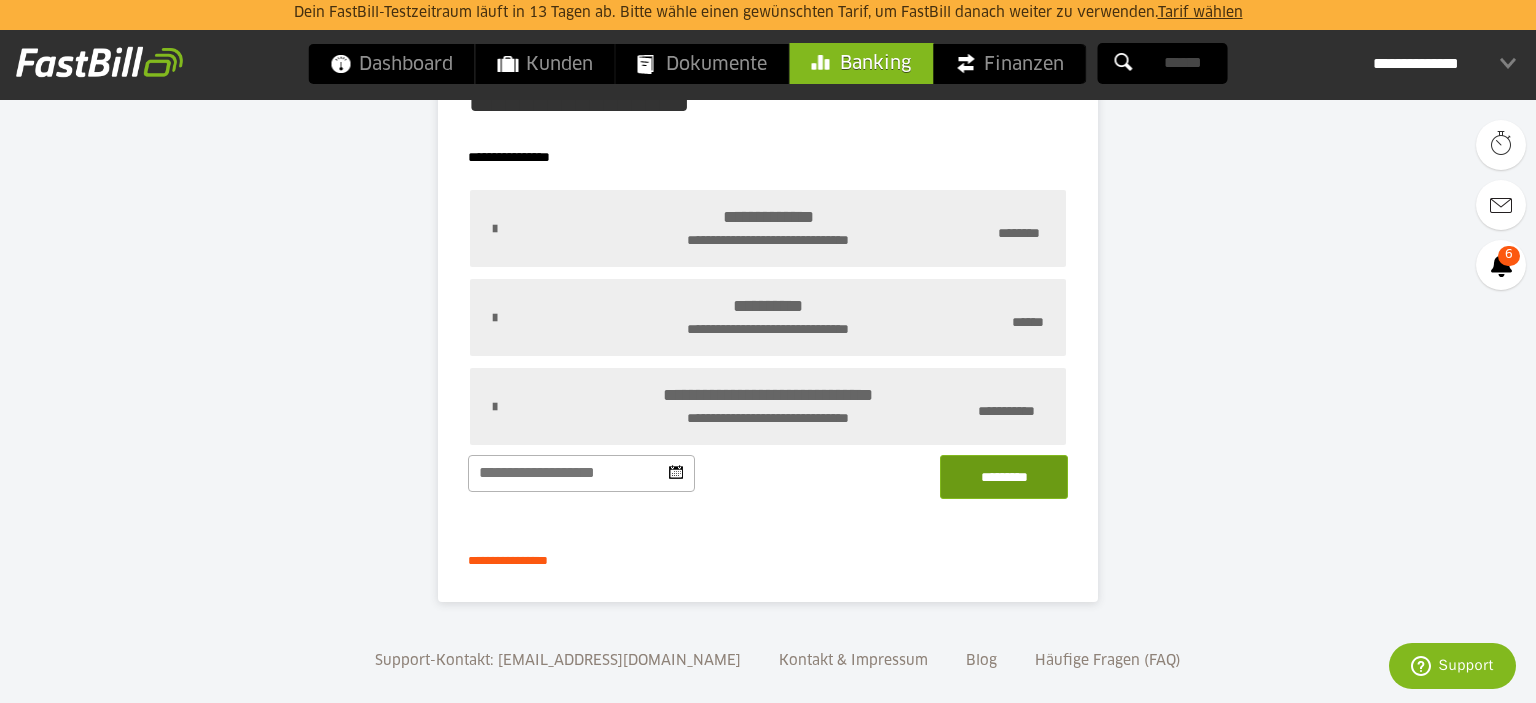 click on "*********" at bounding box center [1004, 477] 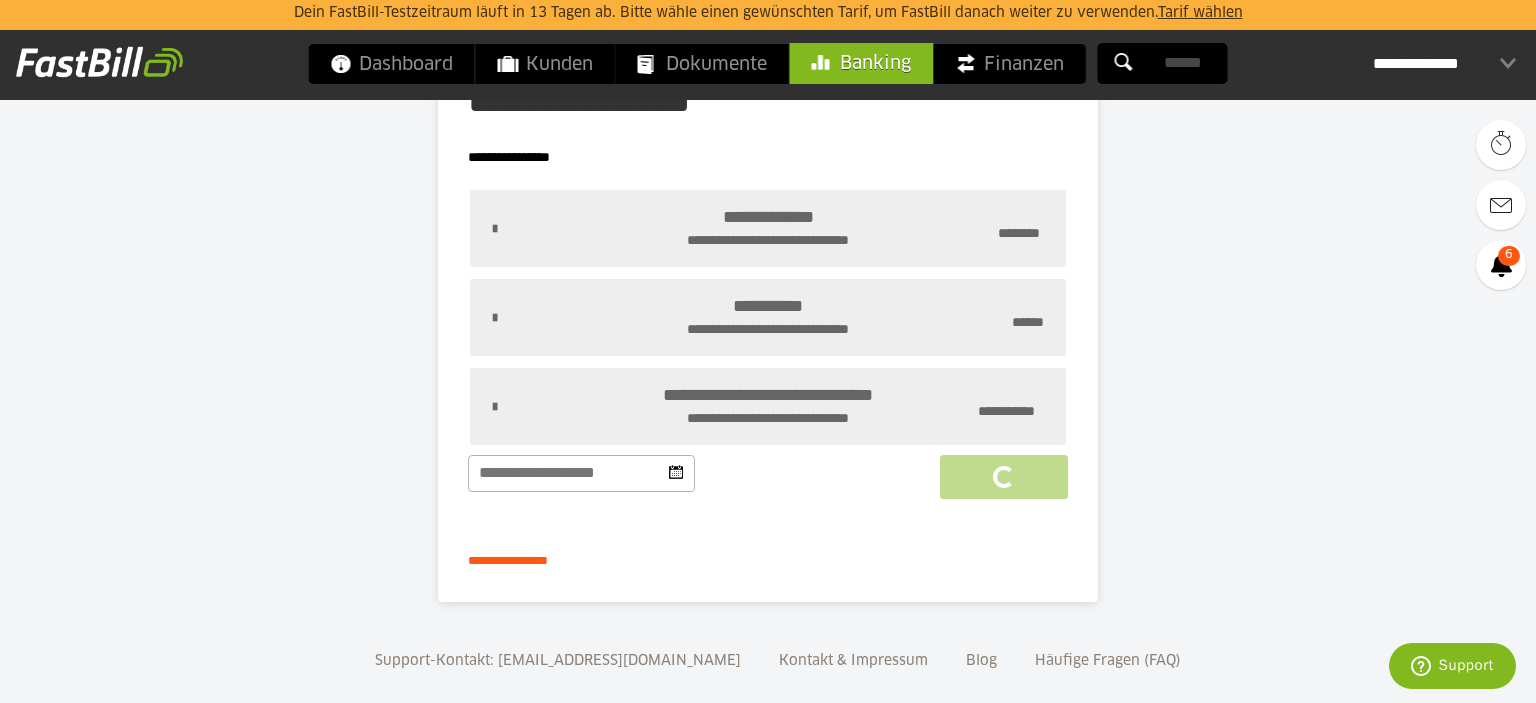 click on "**********" at bounding box center [768, 217] 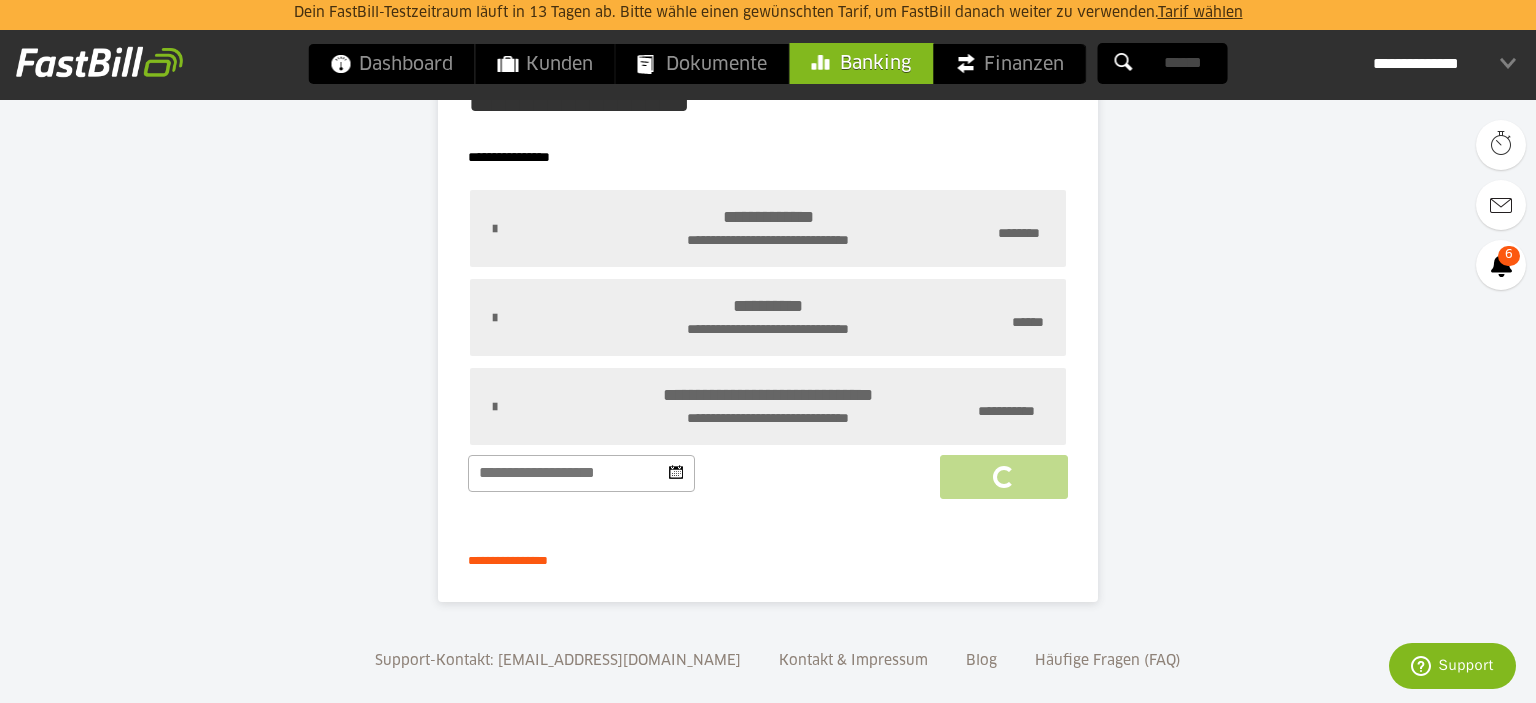 scroll, scrollTop: 0, scrollLeft: 0, axis: both 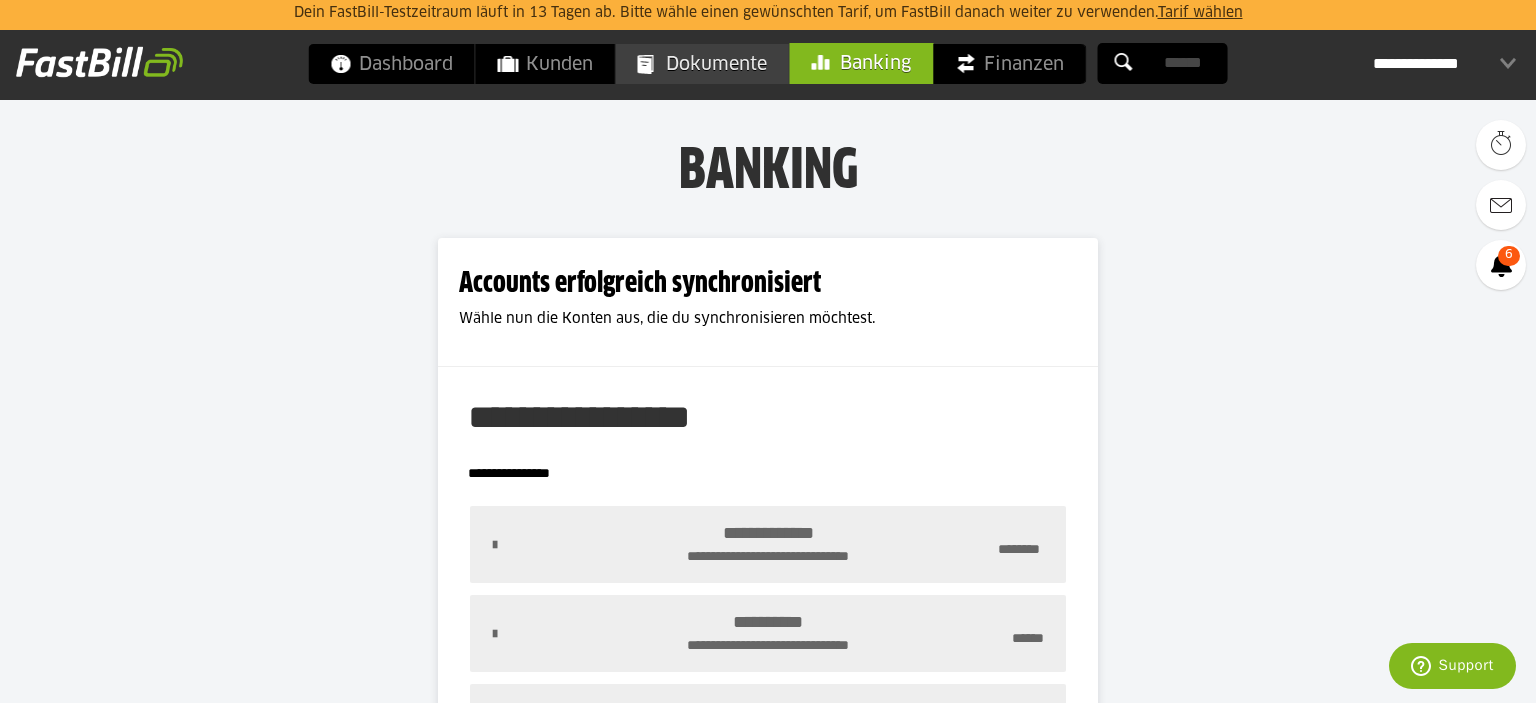 click on "Dokumente" at bounding box center [702, 64] 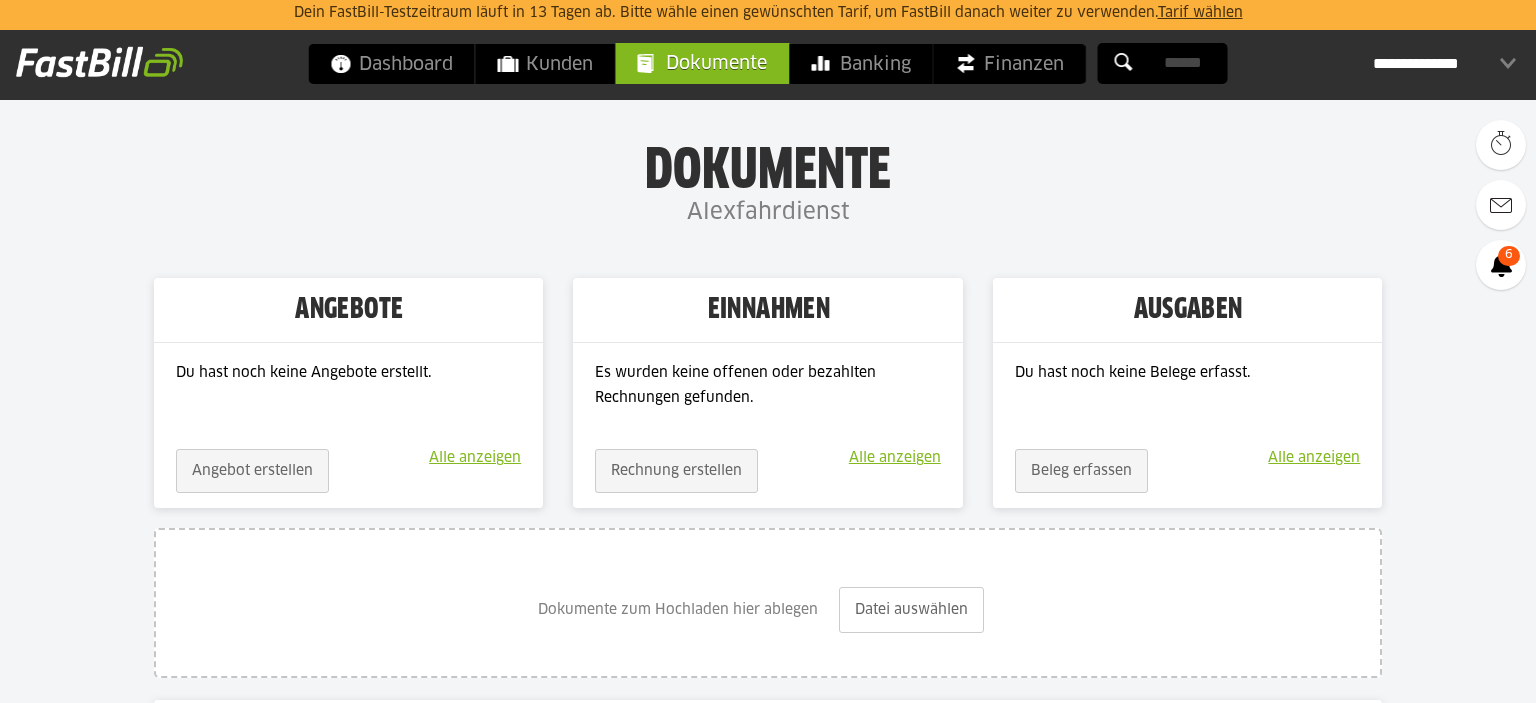 scroll, scrollTop: 0, scrollLeft: 0, axis: both 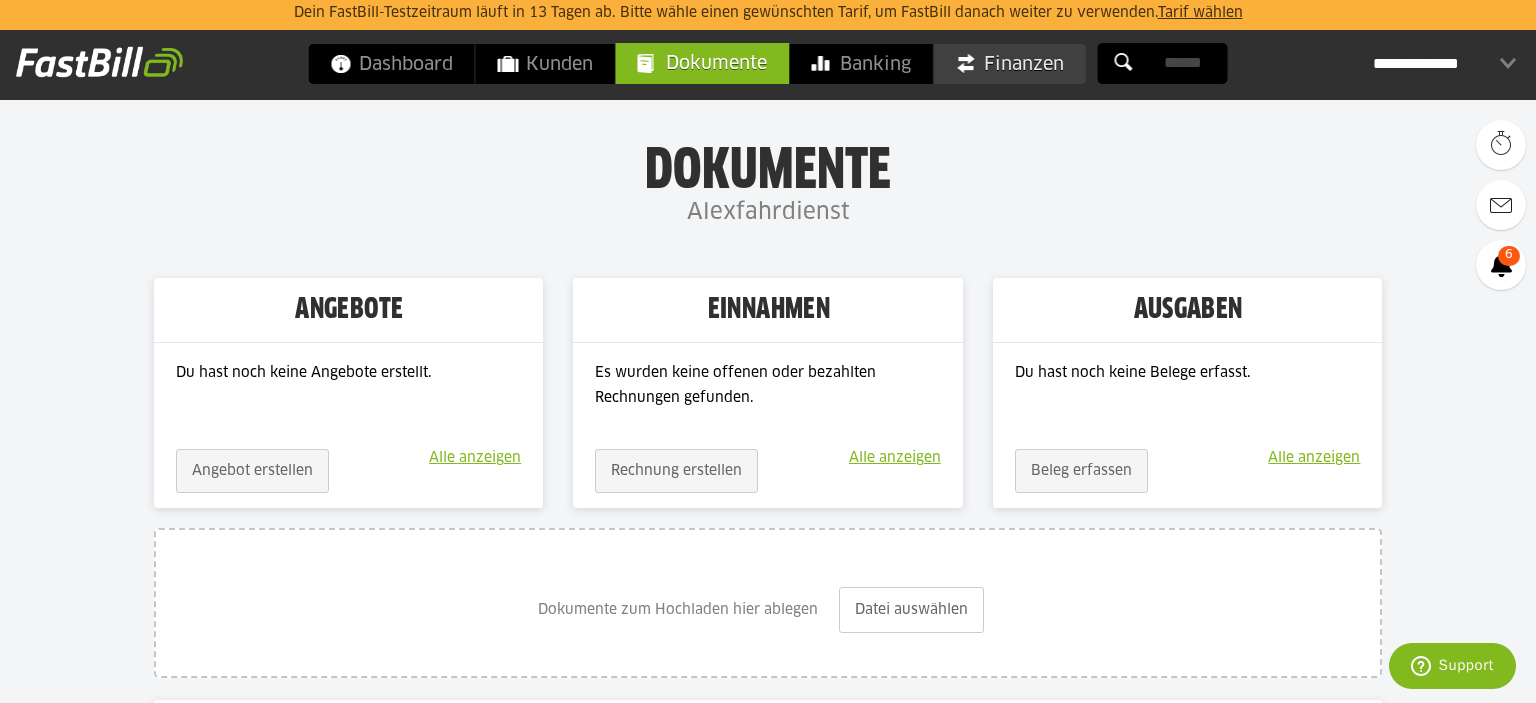 click on "Finanzen" at bounding box center [1010, 64] 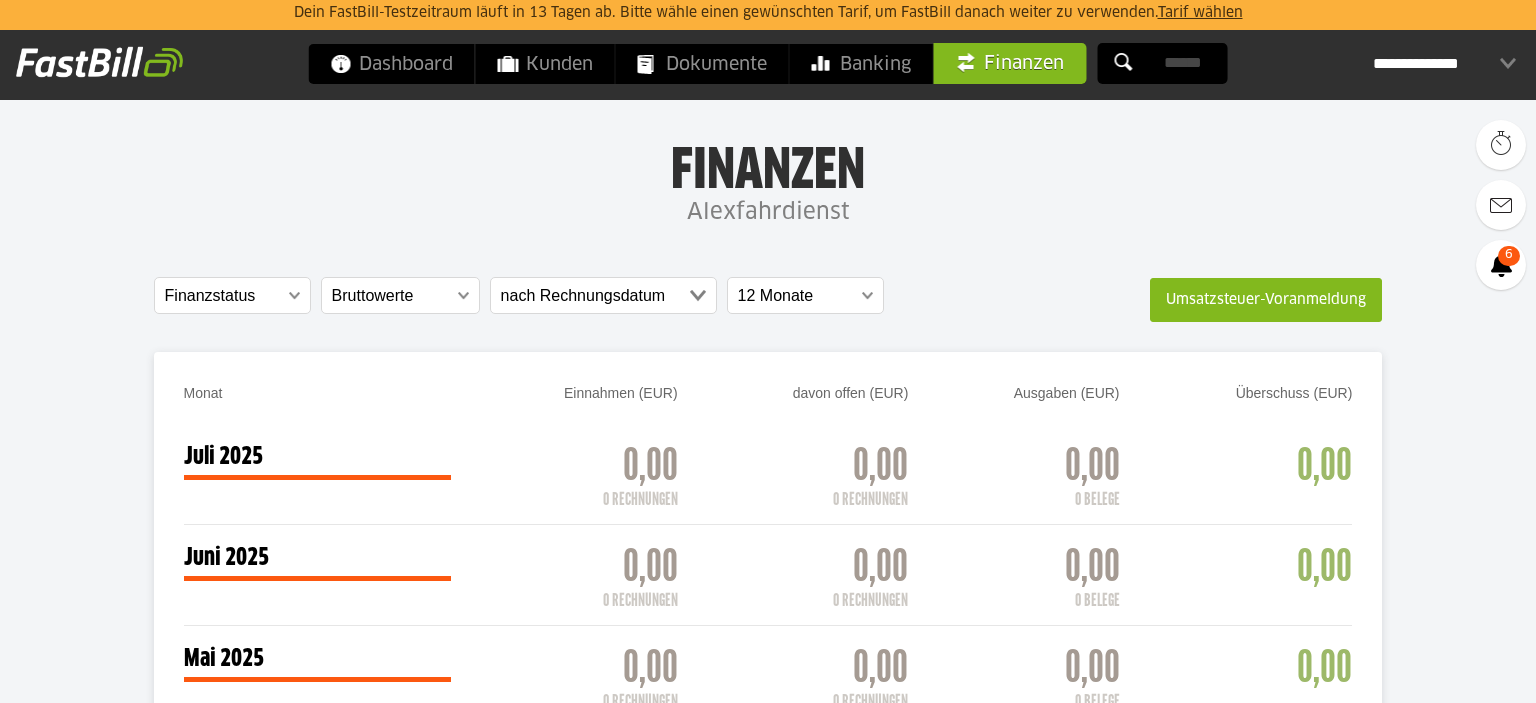 scroll, scrollTop: 0, scrollLeft: 0, axis: both 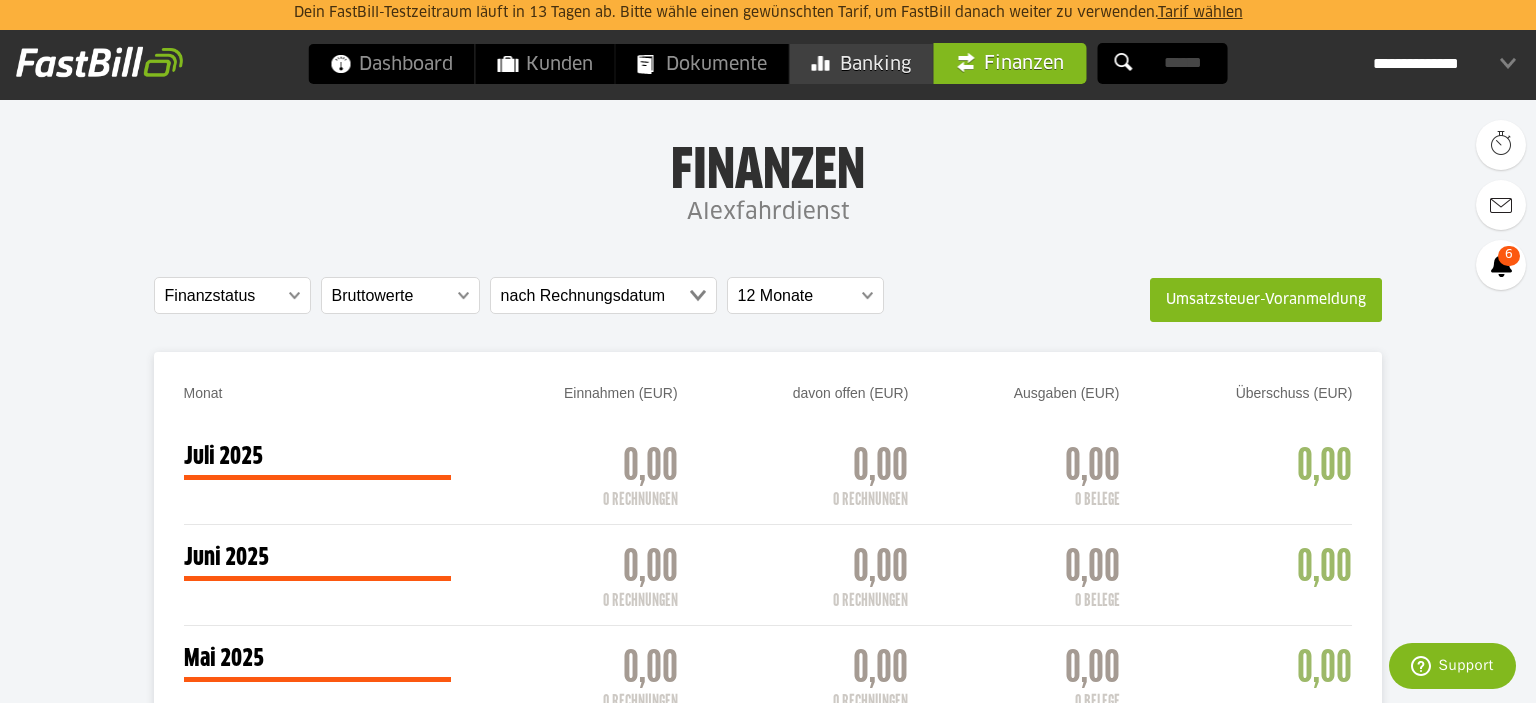 click on "Banking" at bounding box center [861, 64] 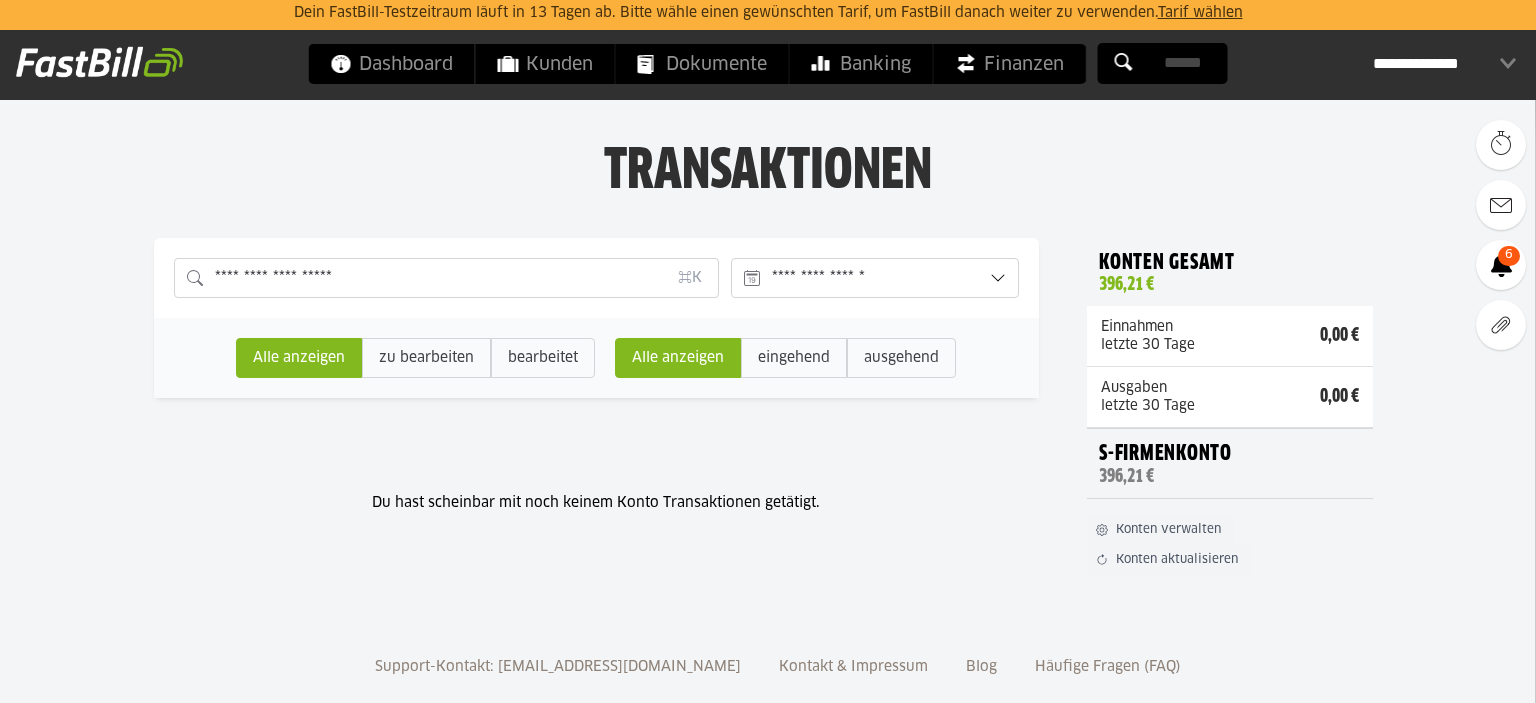 scroll, scrollTop: 0, scrollLeft: 0, axis: both 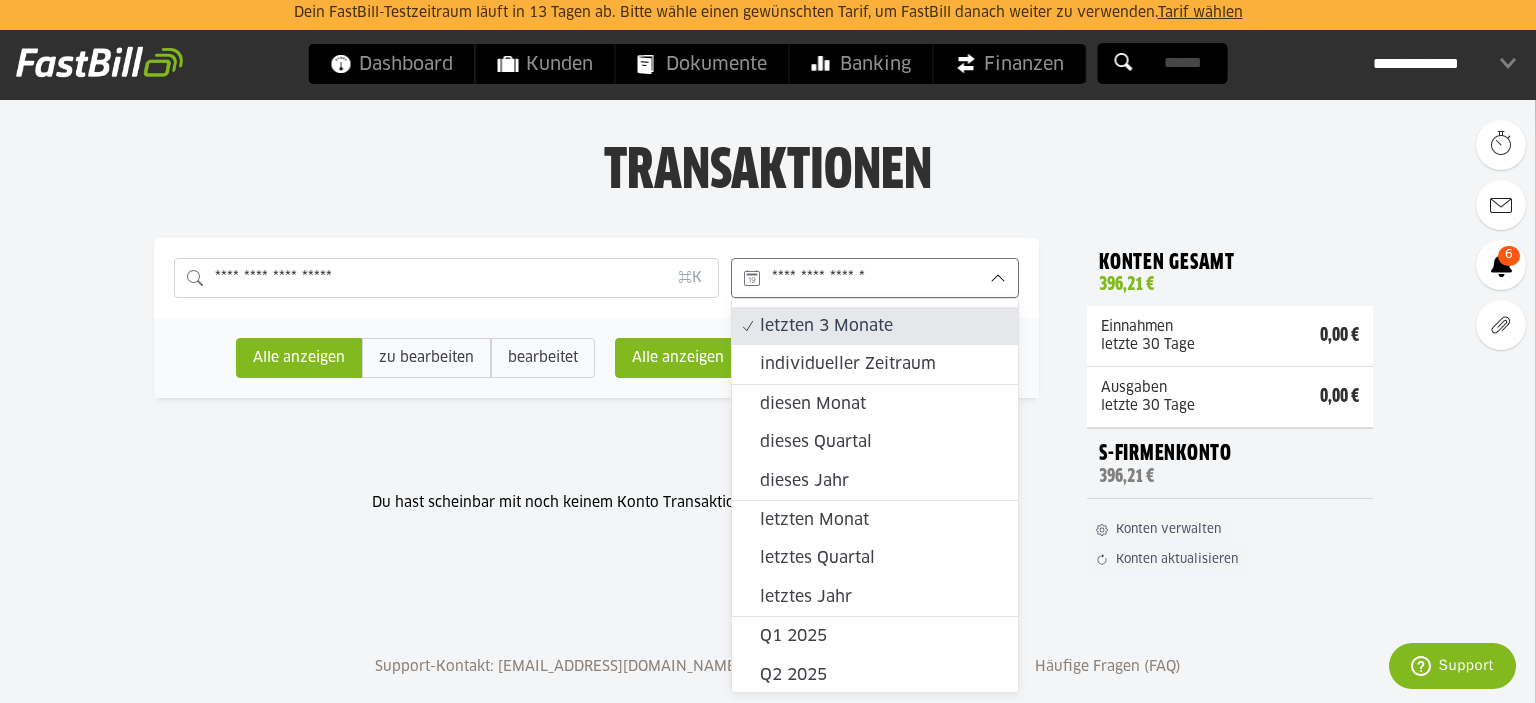 click on "**********" 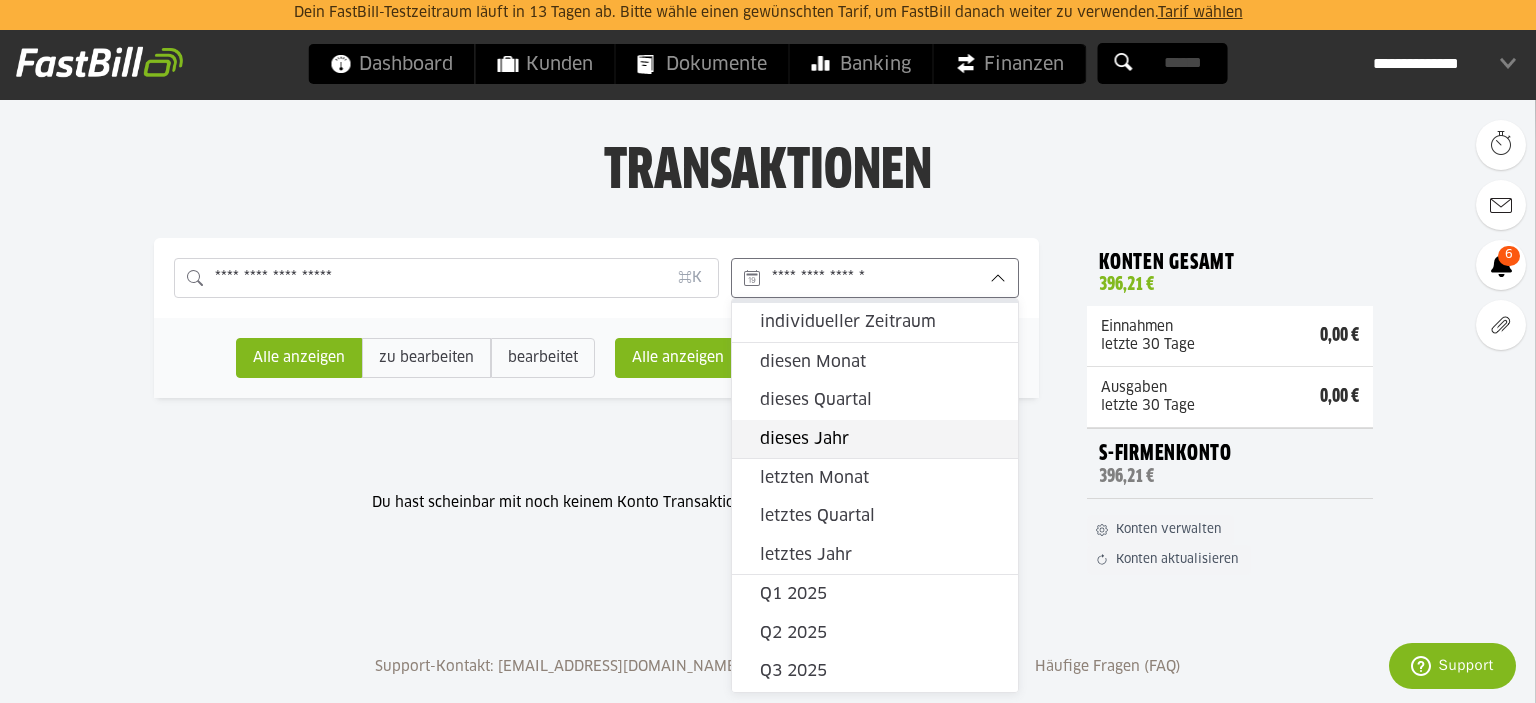 scroll, scrollTop: 86, scrollLeft: 0, axis: vertical 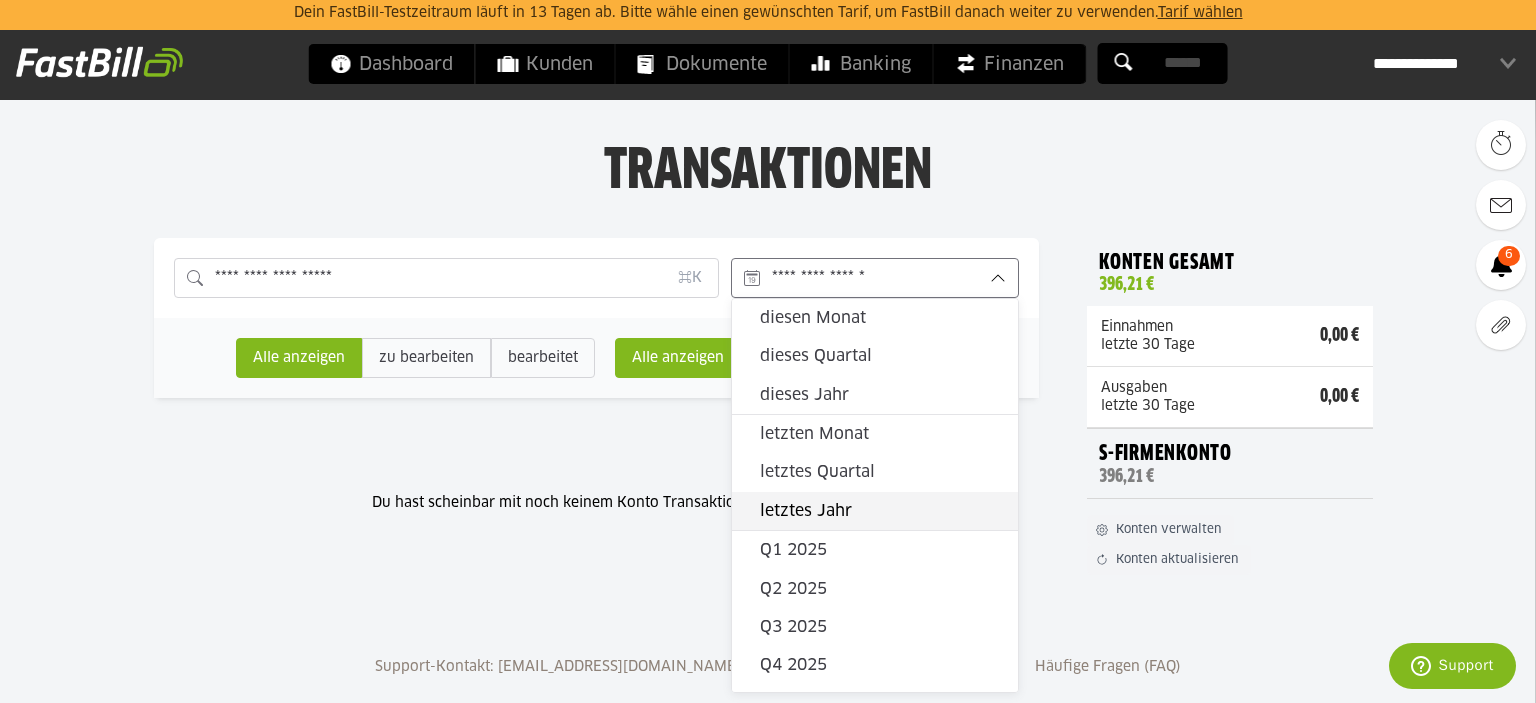 click on "letztes Jahr" 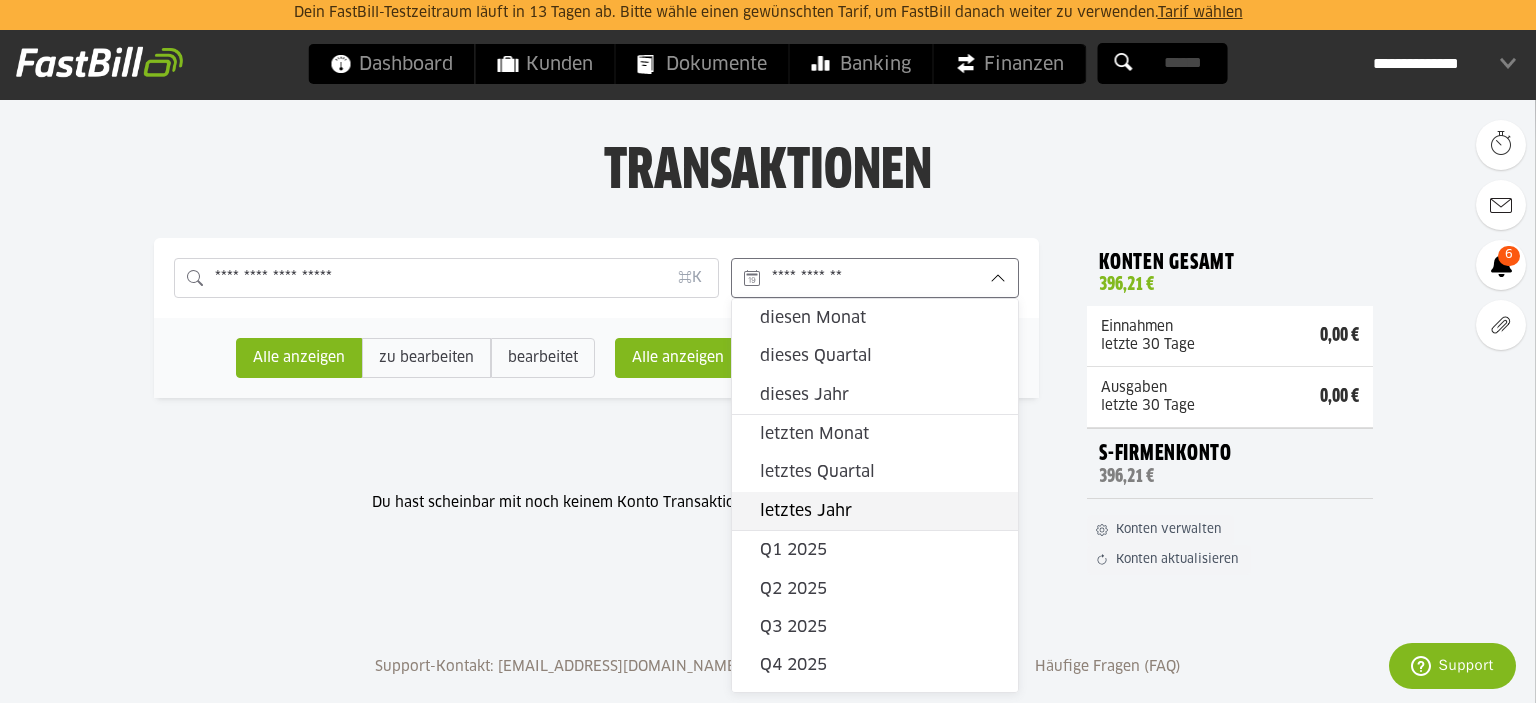 type on "*********" 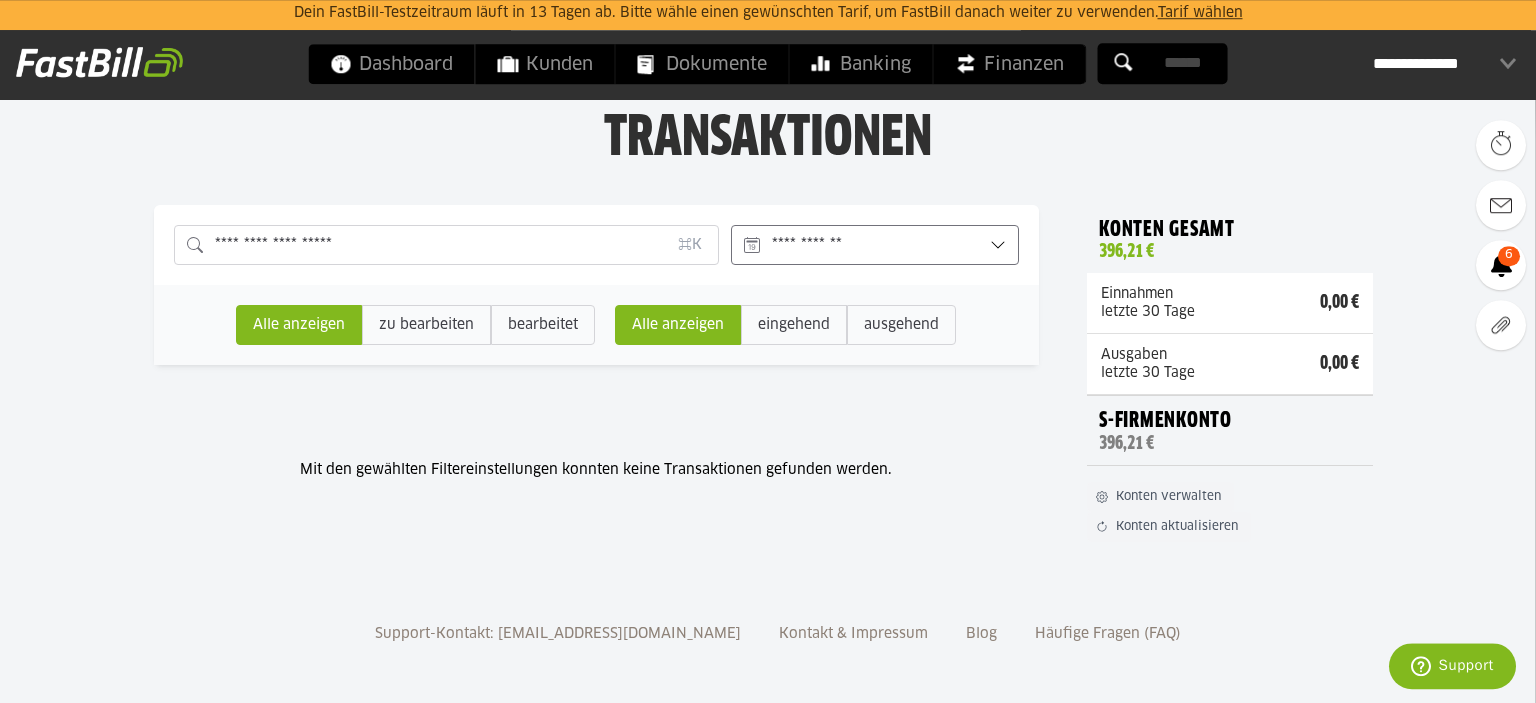scroll, scrollTop: 38, scrollLeft: 0, axis: vertical 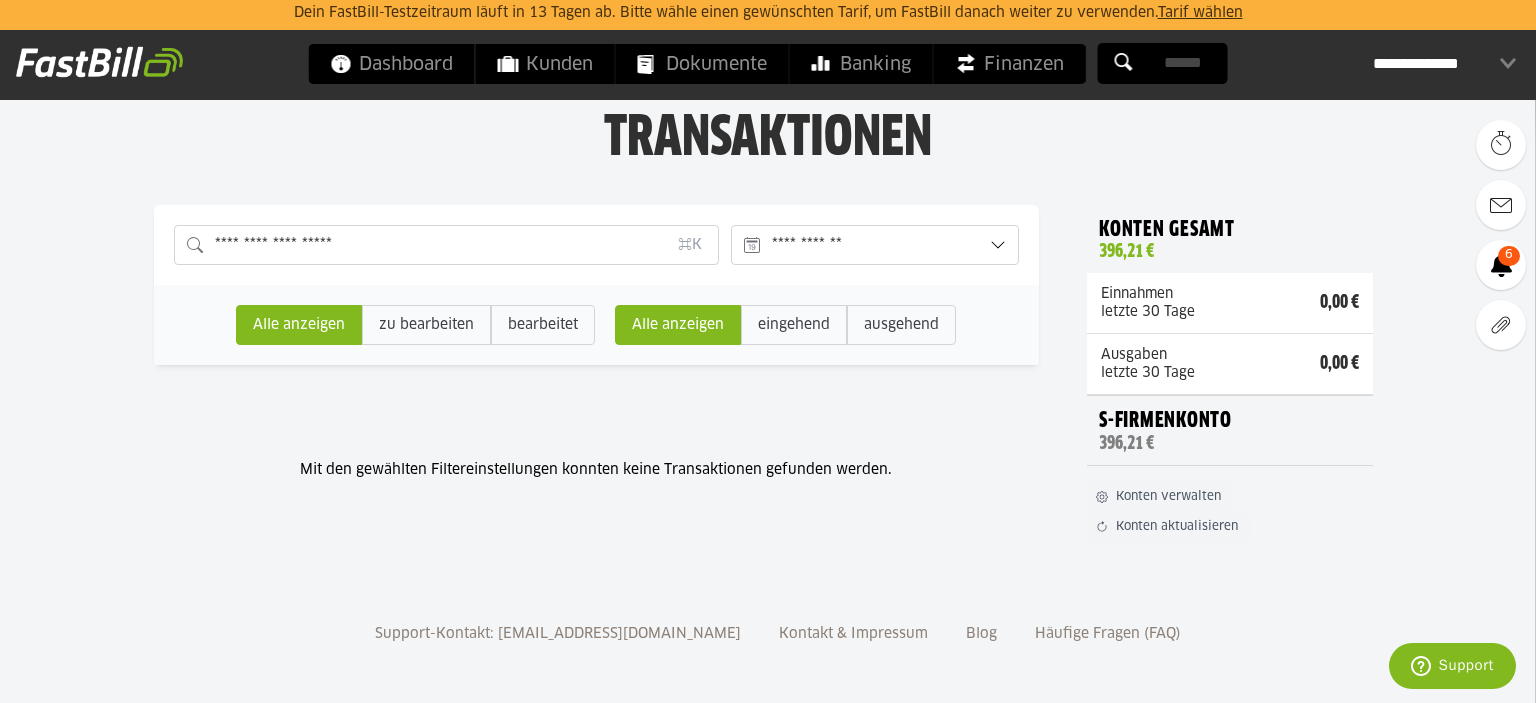 click on "Konten verwalten" at bounding box center (1170, 497) 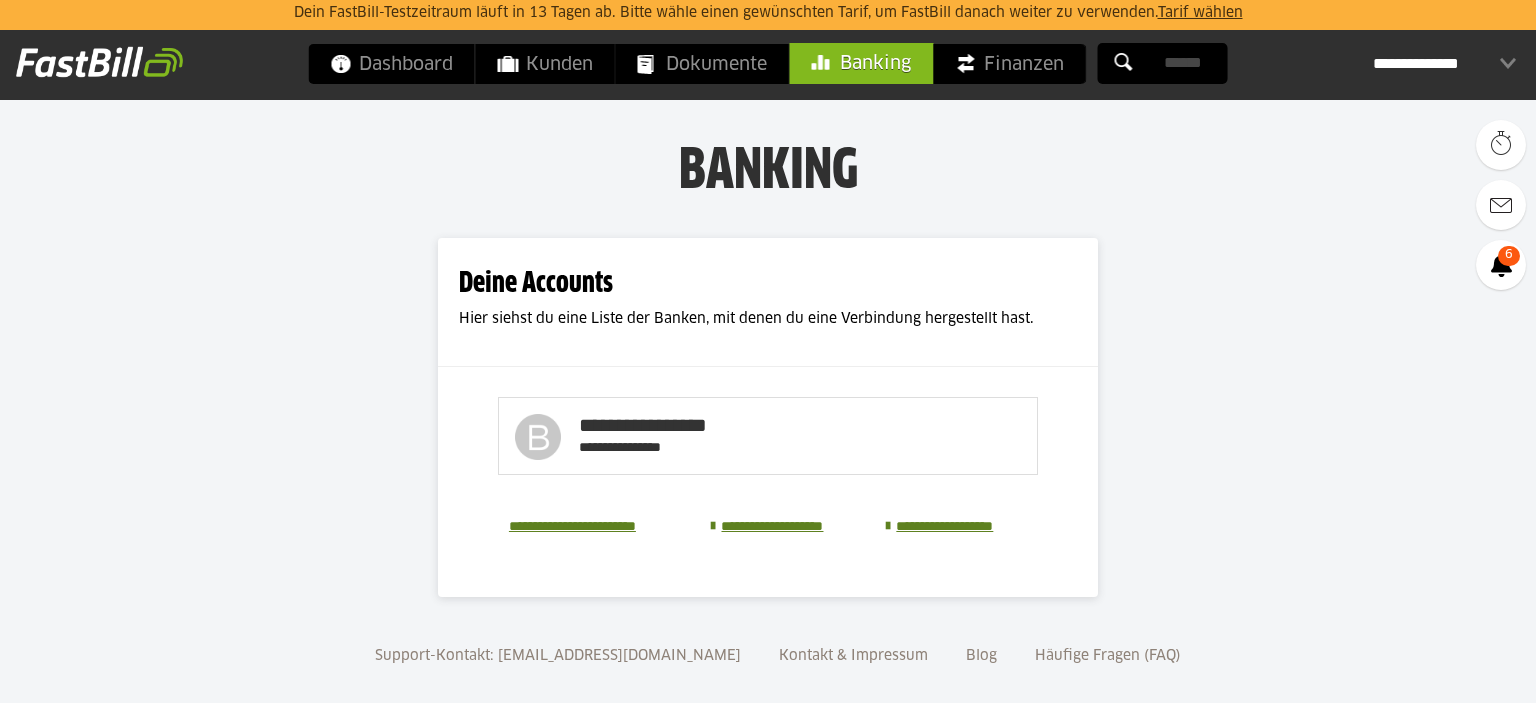 scroll, scrollTop: 0, scrollLeft: 0, axis: both 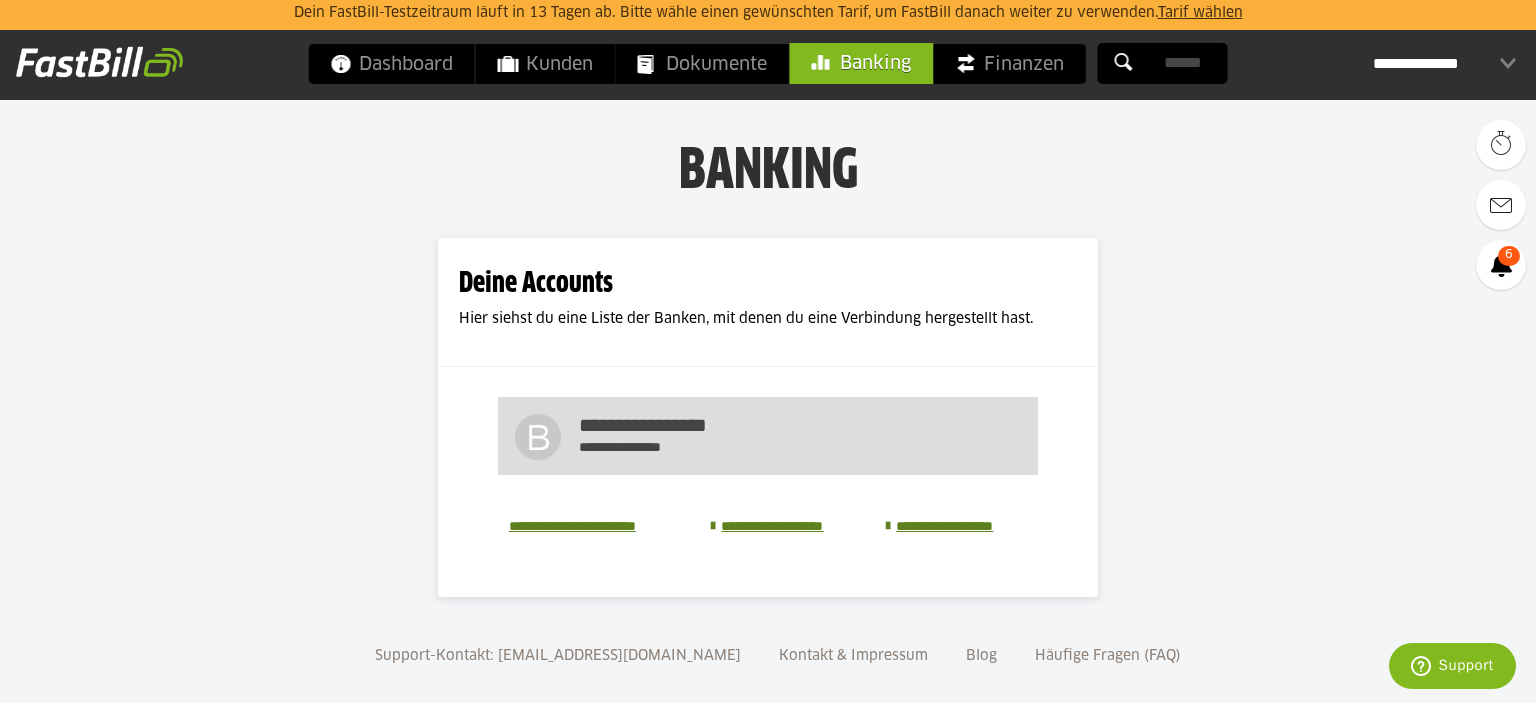 click on "**********" at bounding box center (769, 447) 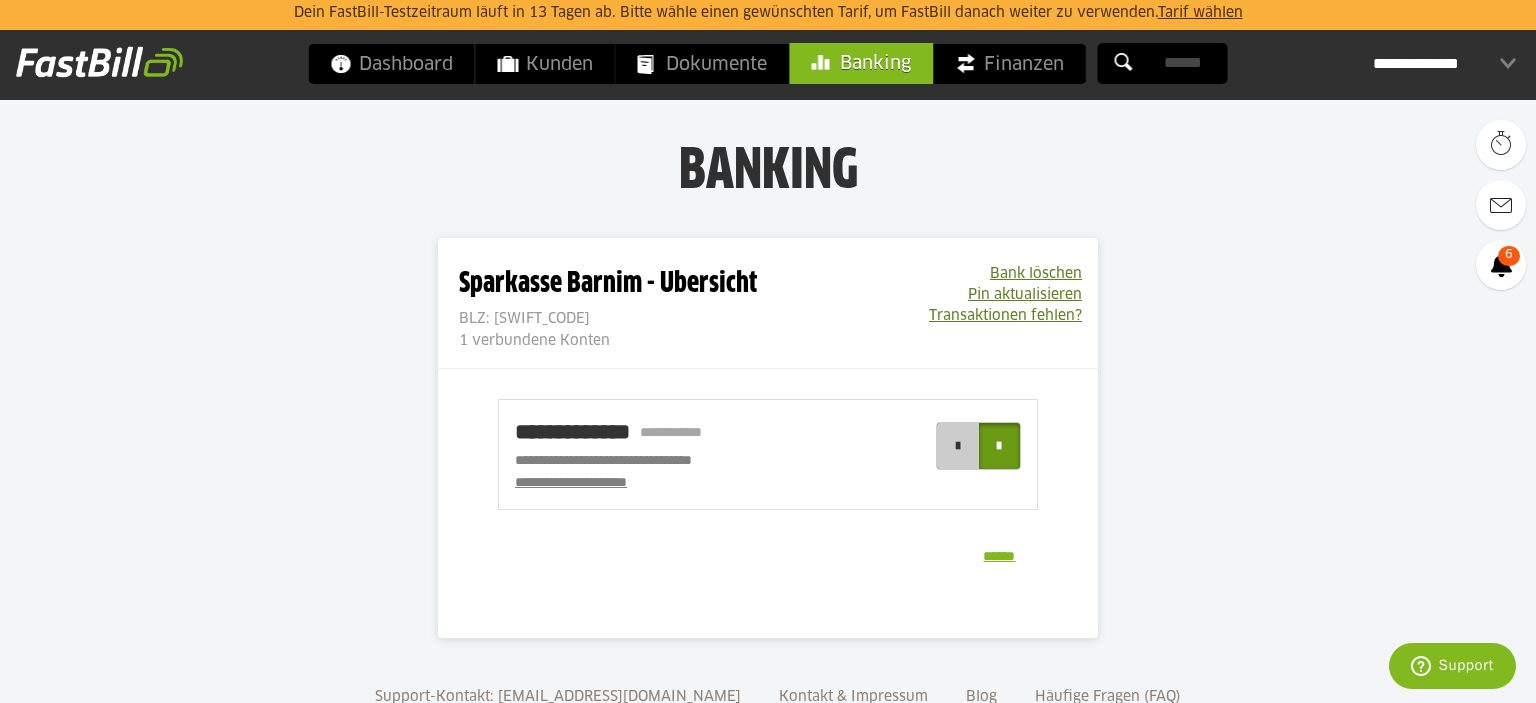 click at bounding box center [958, 446] 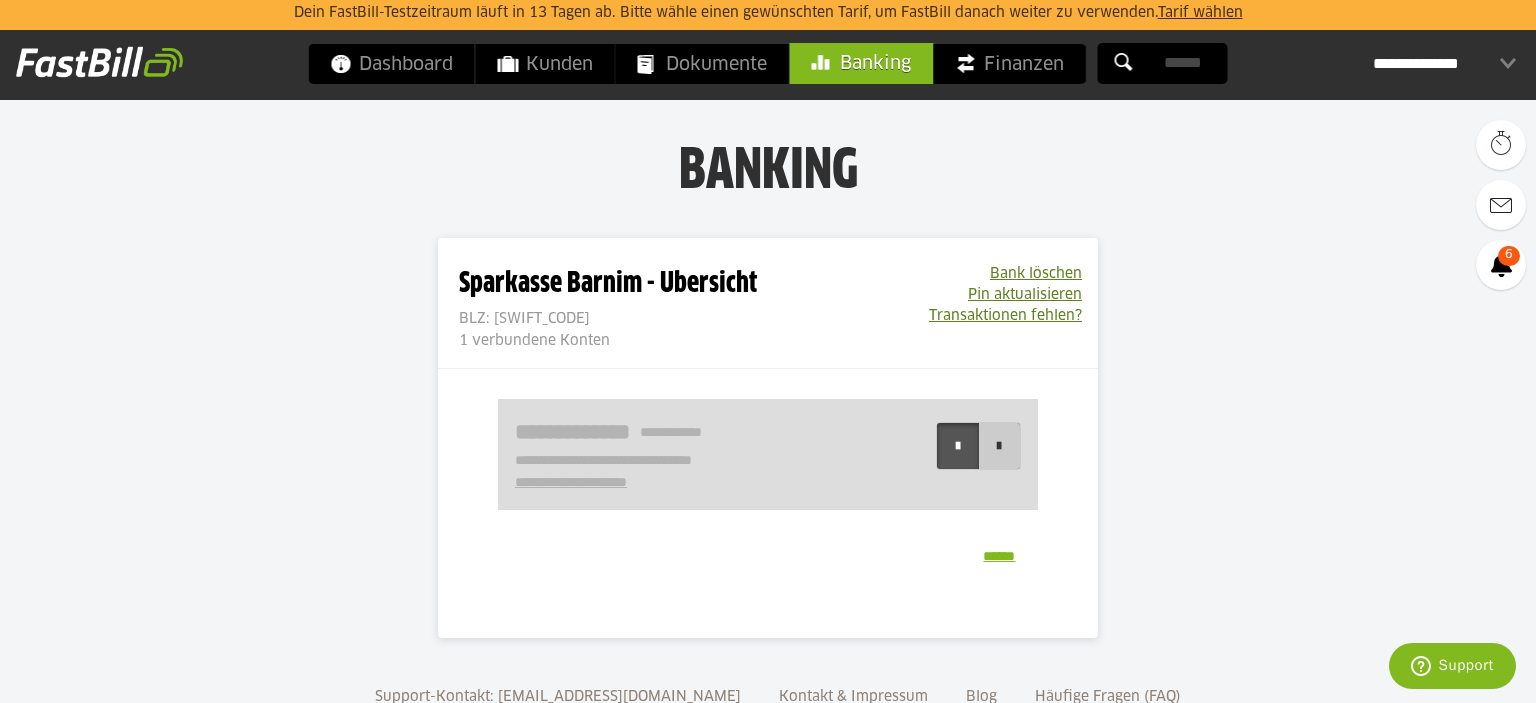 click at bounding box center (958, 446) 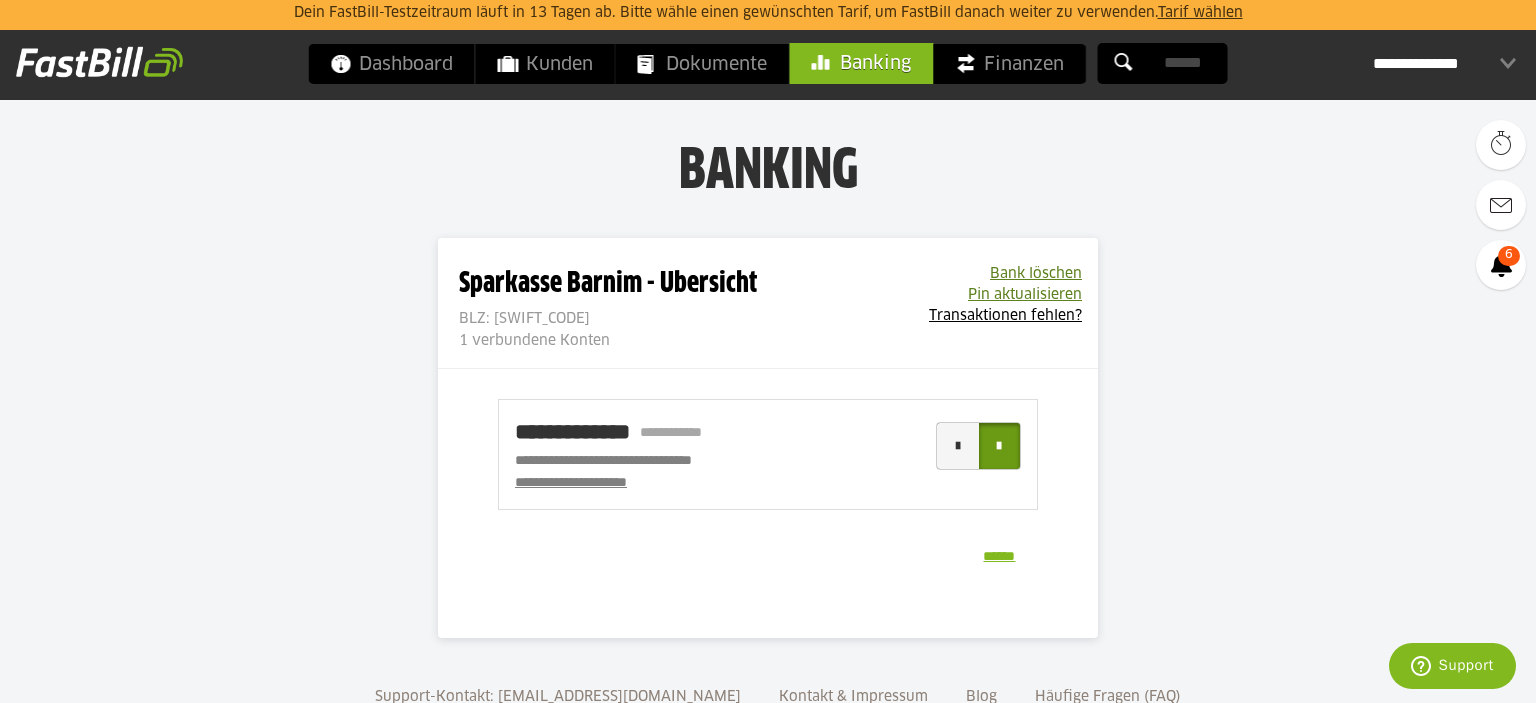 click on "Transaktionen fehlen?" at bounding box center [1005, 316] 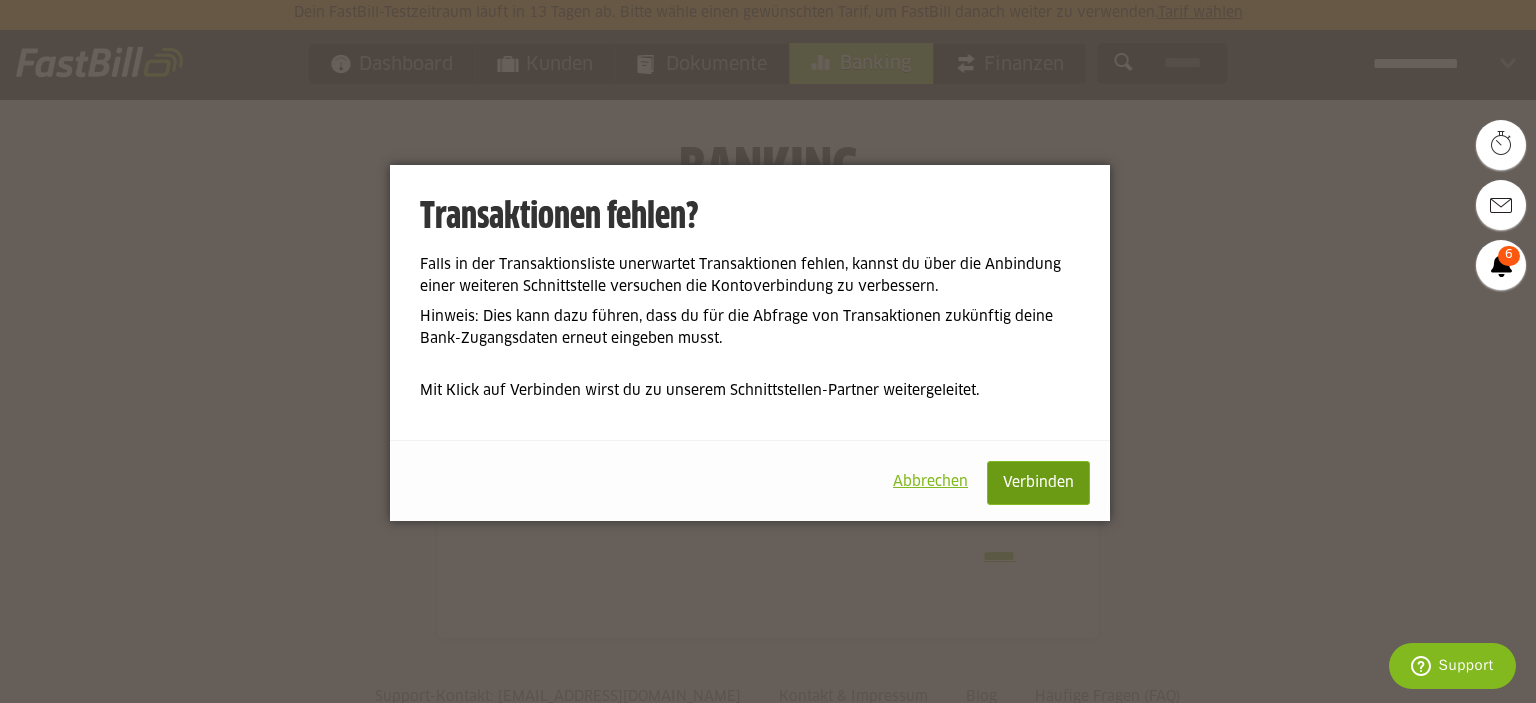 click on "Verbinden" at bounding box center (1038, 483) 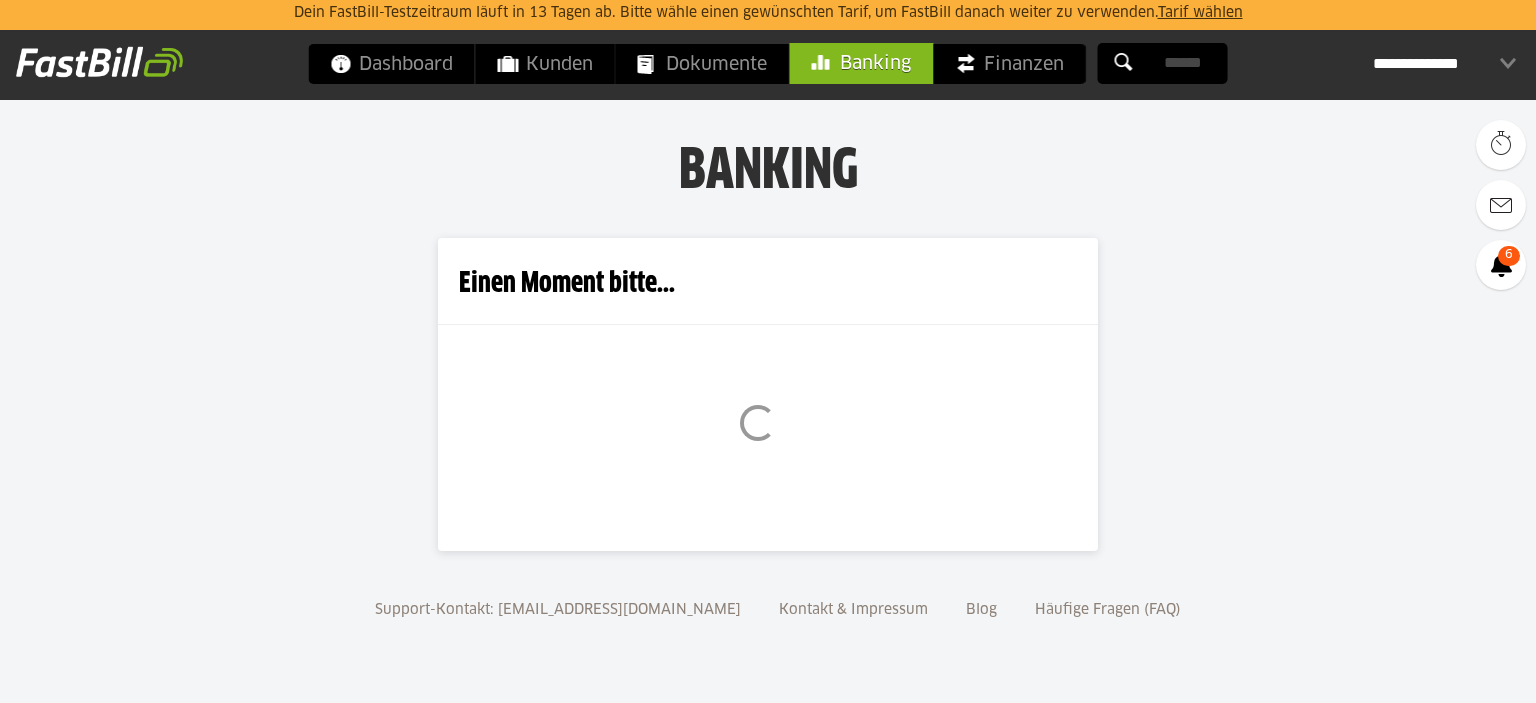 scroll, scrollTop: 0, scrollLeft: 0, axis: both 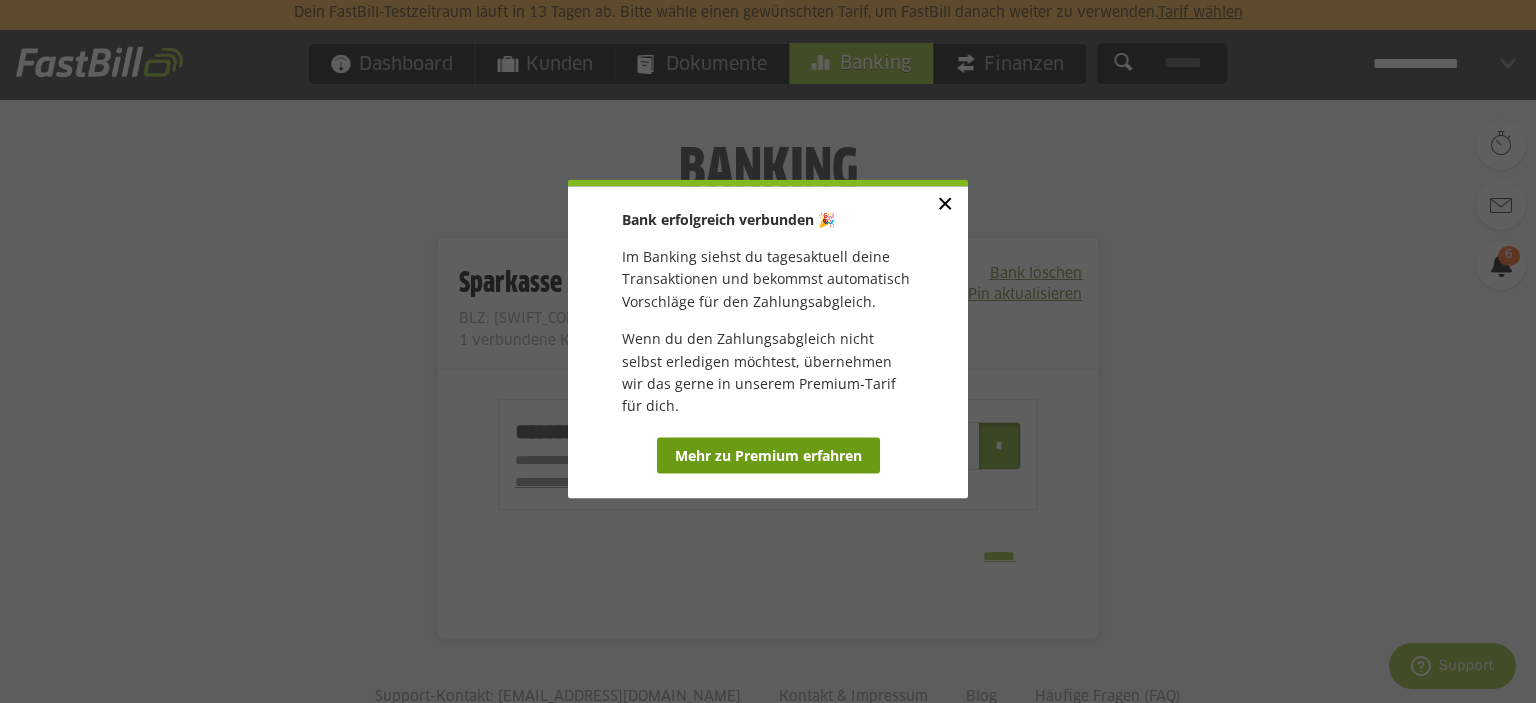 click on "Mehr zu Premium erfahren" at bounding box center [768, 455] 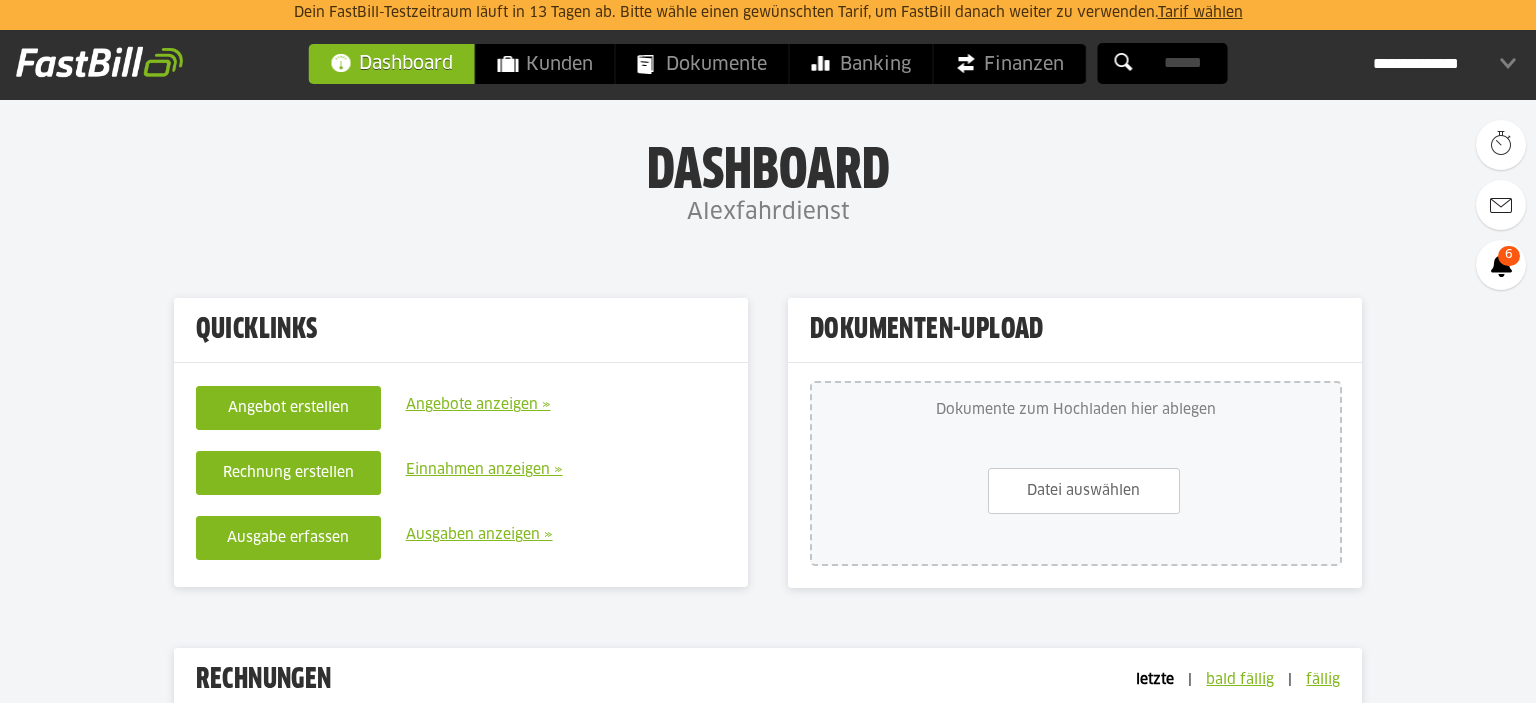 scroll, scrollTop: 0, scrollLeft: 0, axis: both 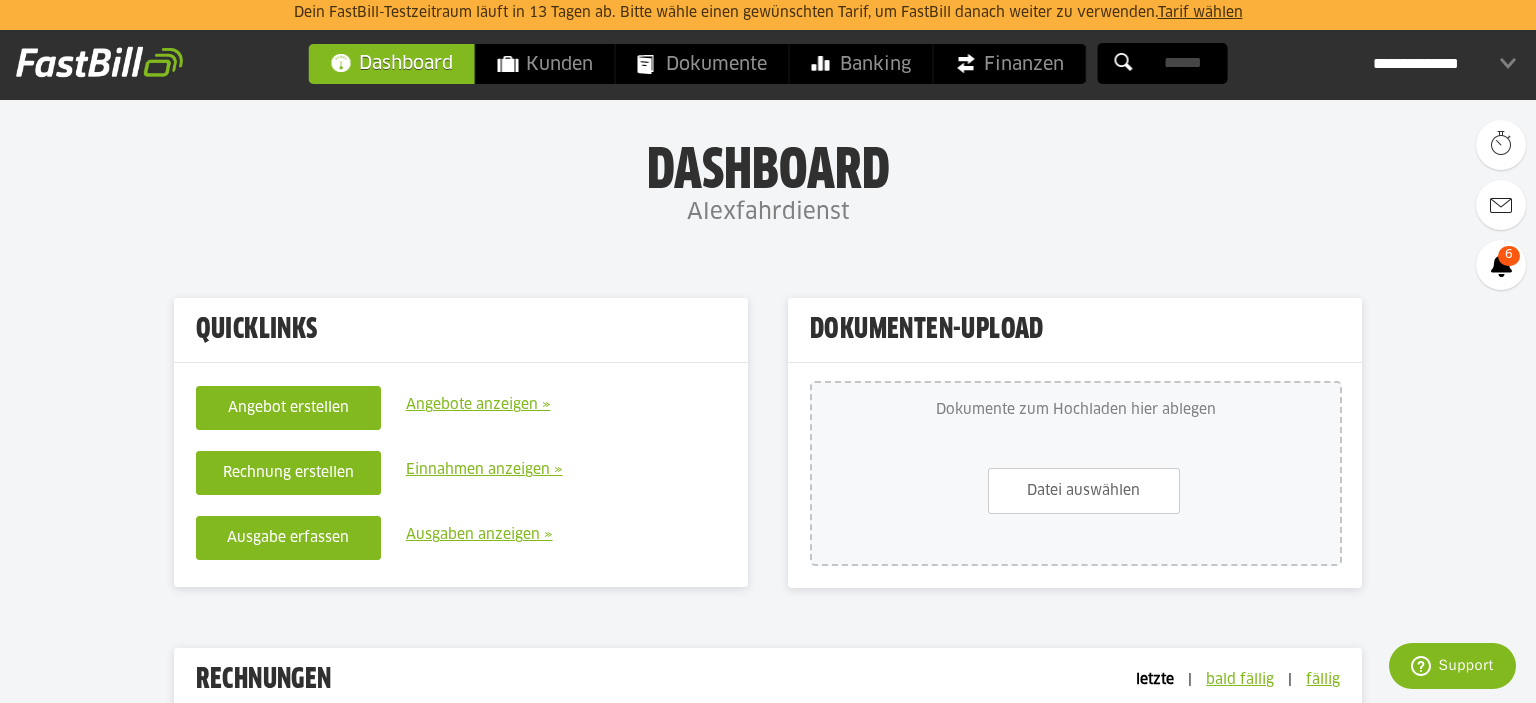 click on "Tarif wählen" at bounding box center (1200, 13) 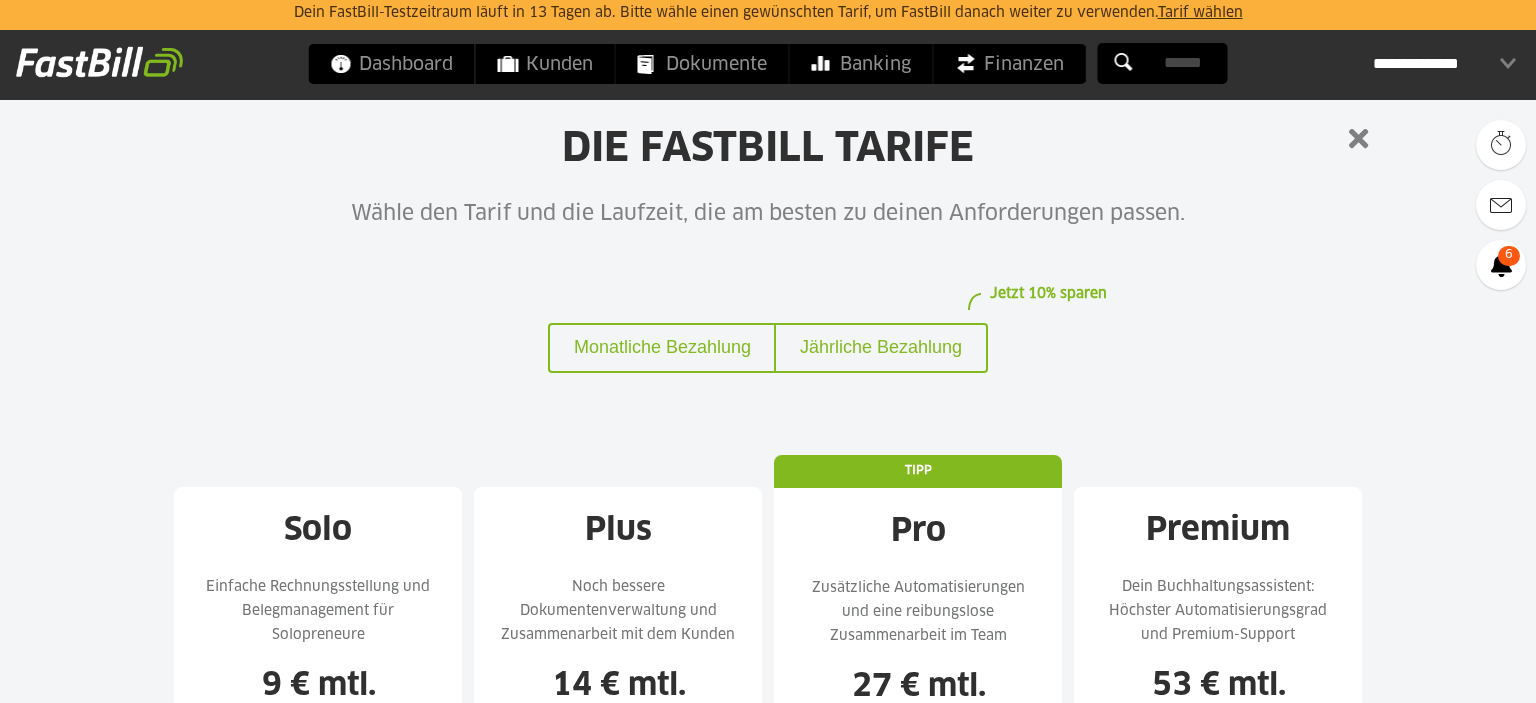 scroll, scrollTop: 0, scrollLeft: 0, axis: both 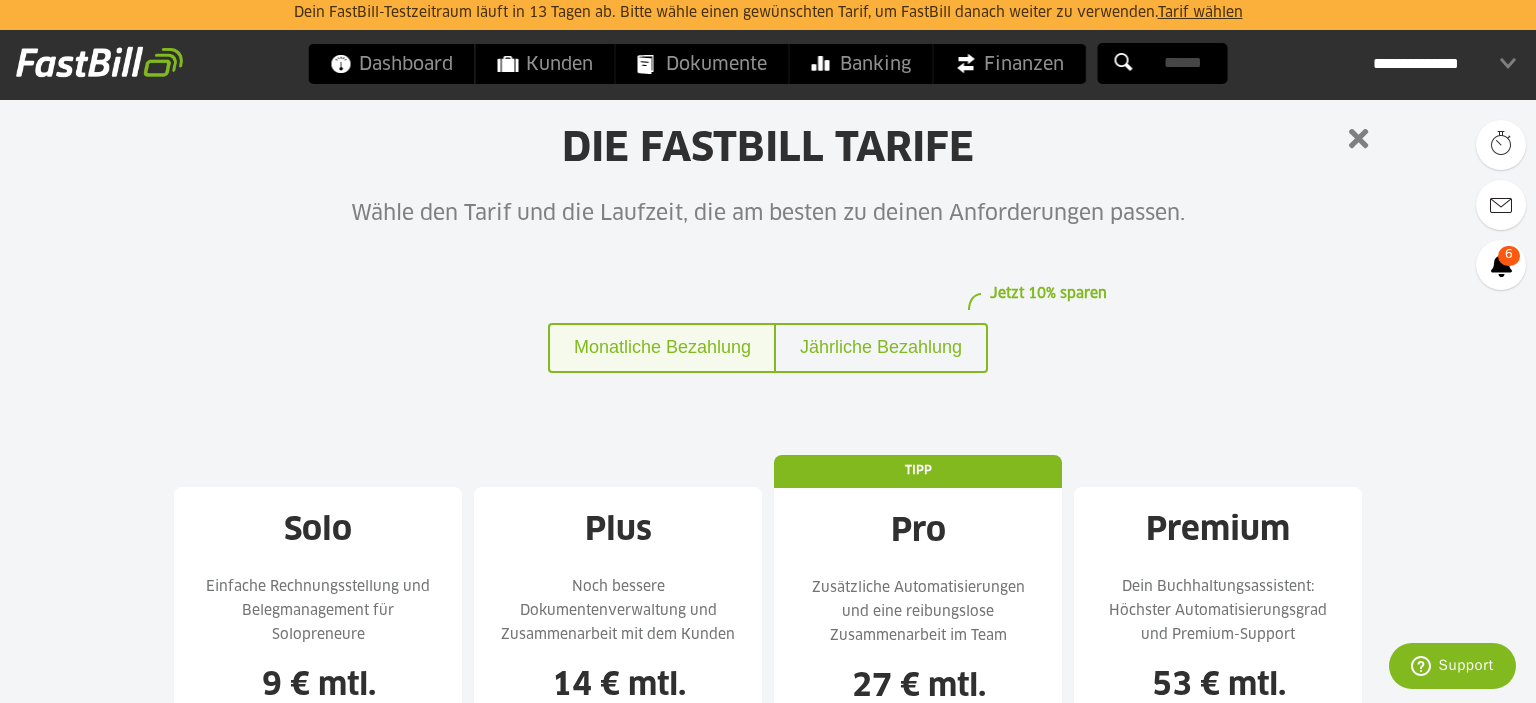 click on "Monatliche Bezahlung" at bounding box center (661, 348) 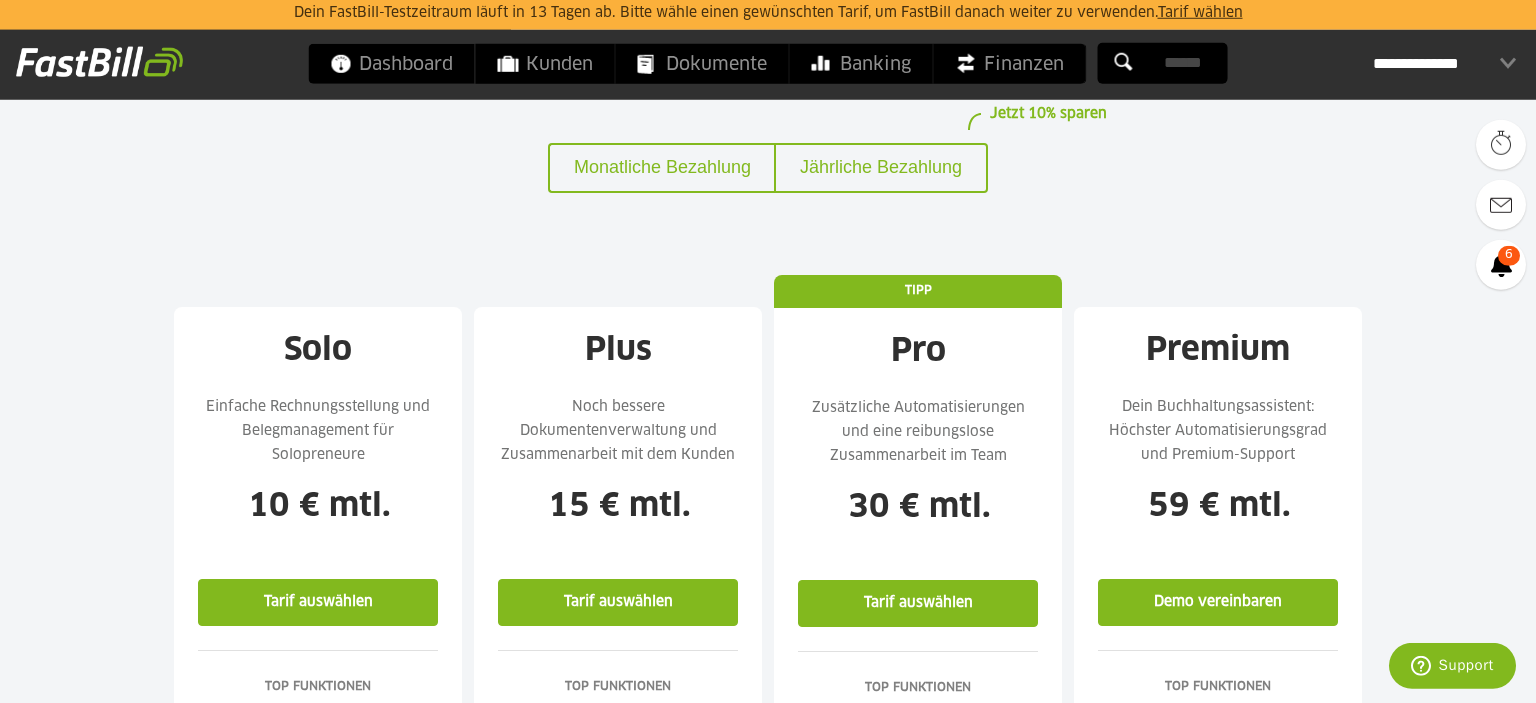 scroll, scrollTop: 211, scrollLeft: 0, axis: vertical 